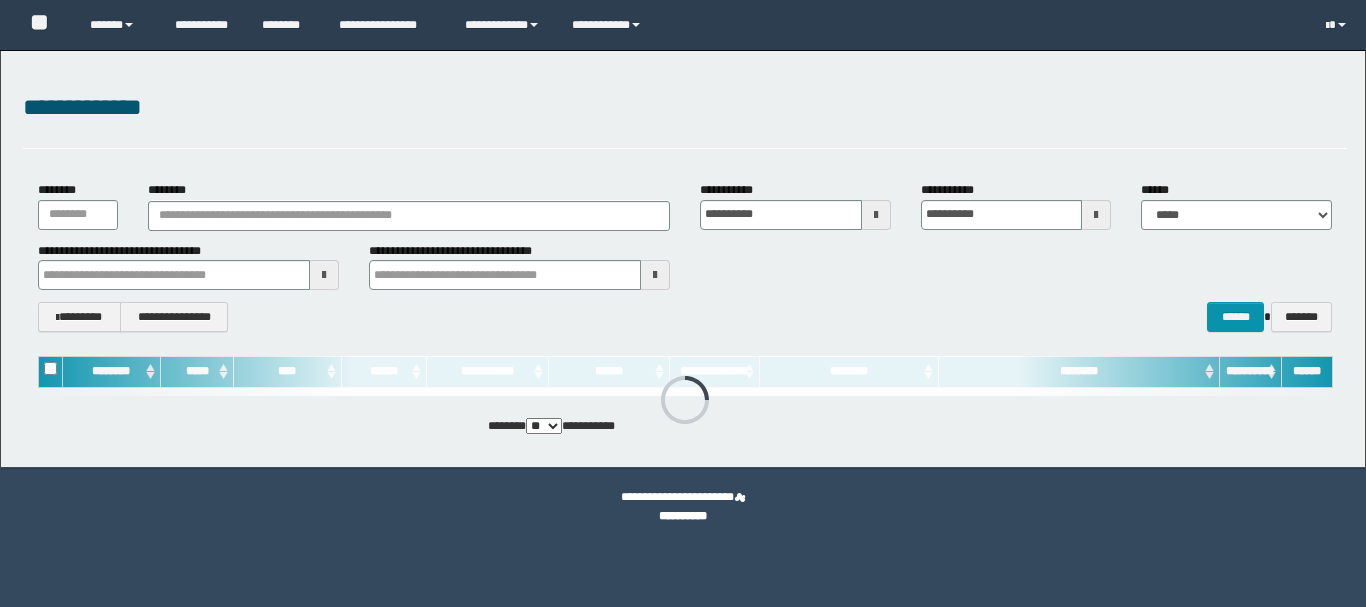 scroll, scrollTop: 0, scrollLeft: 0, axis: both 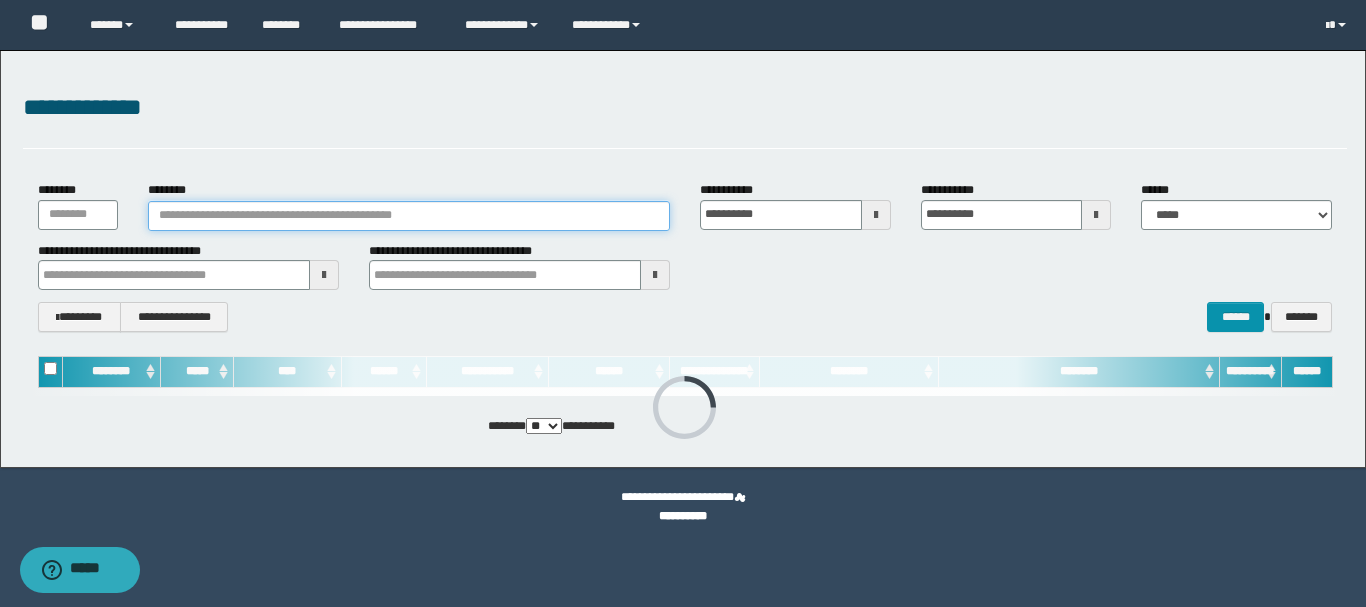 click on "********" at bounding box center [409, 216] 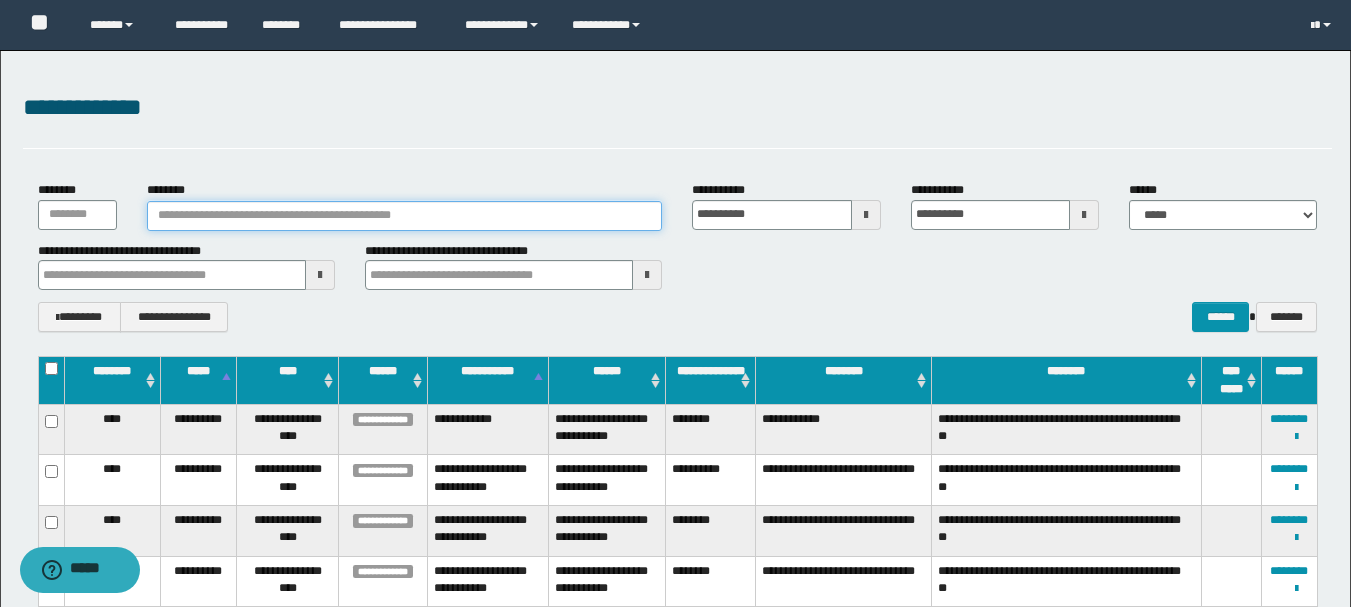 click on "********" at bounding box center (405, 216) 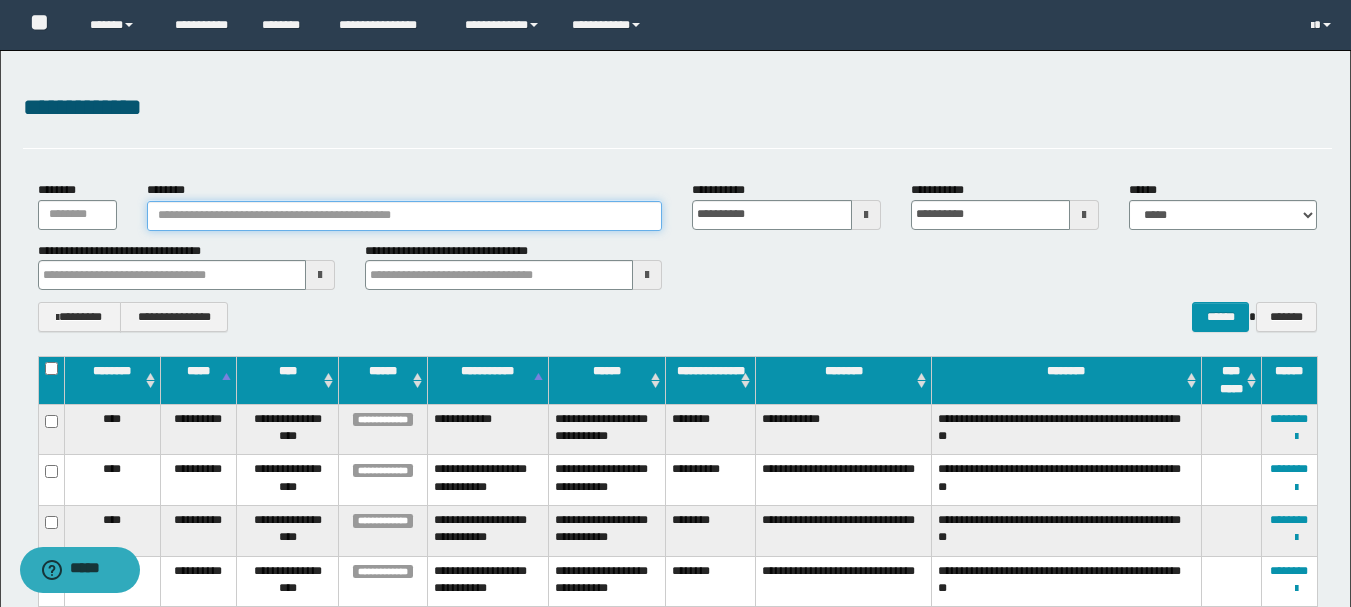paste on "********" 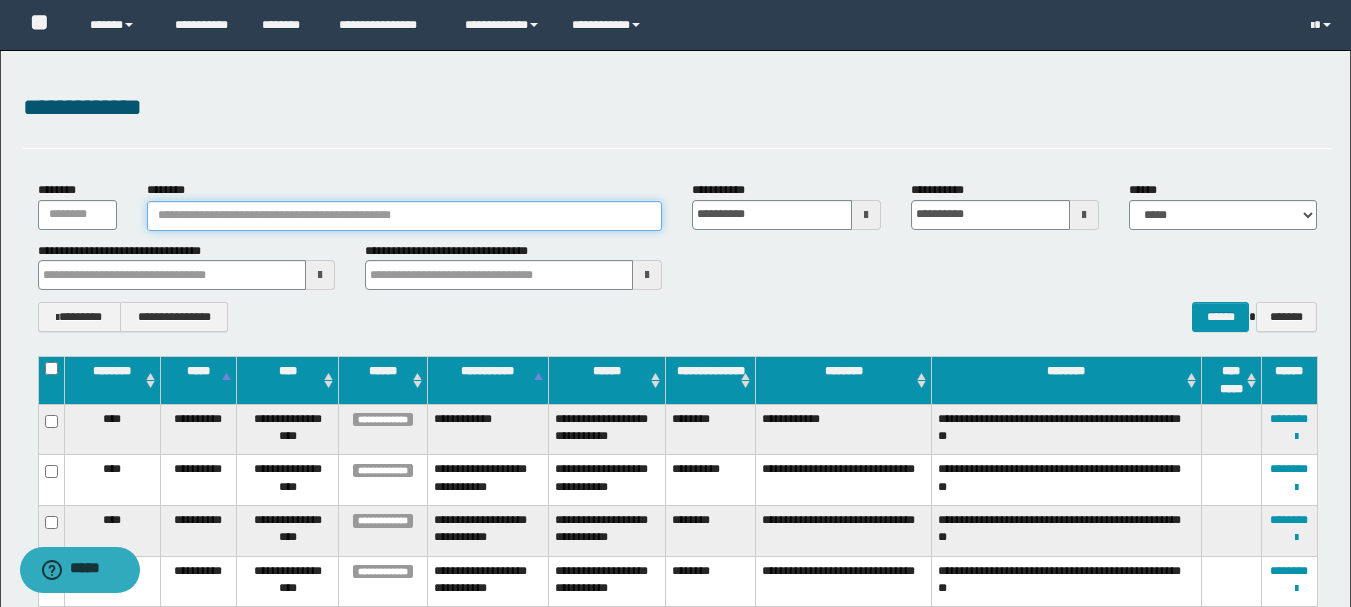 type on "********" 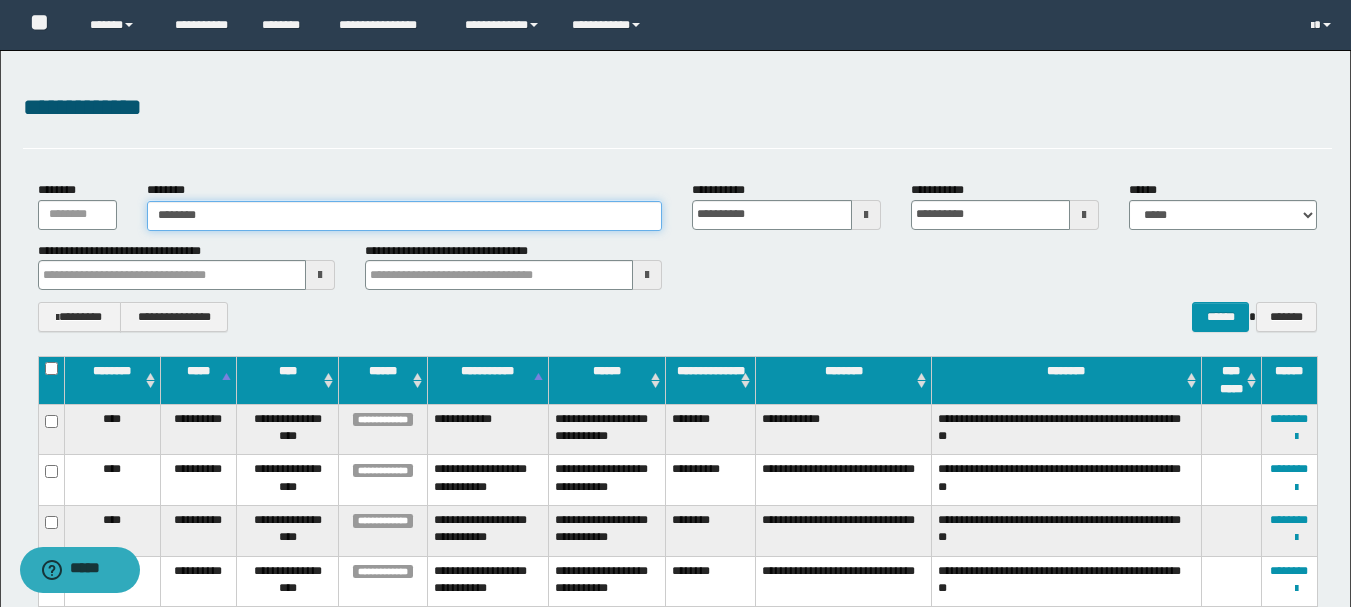 type on "********" 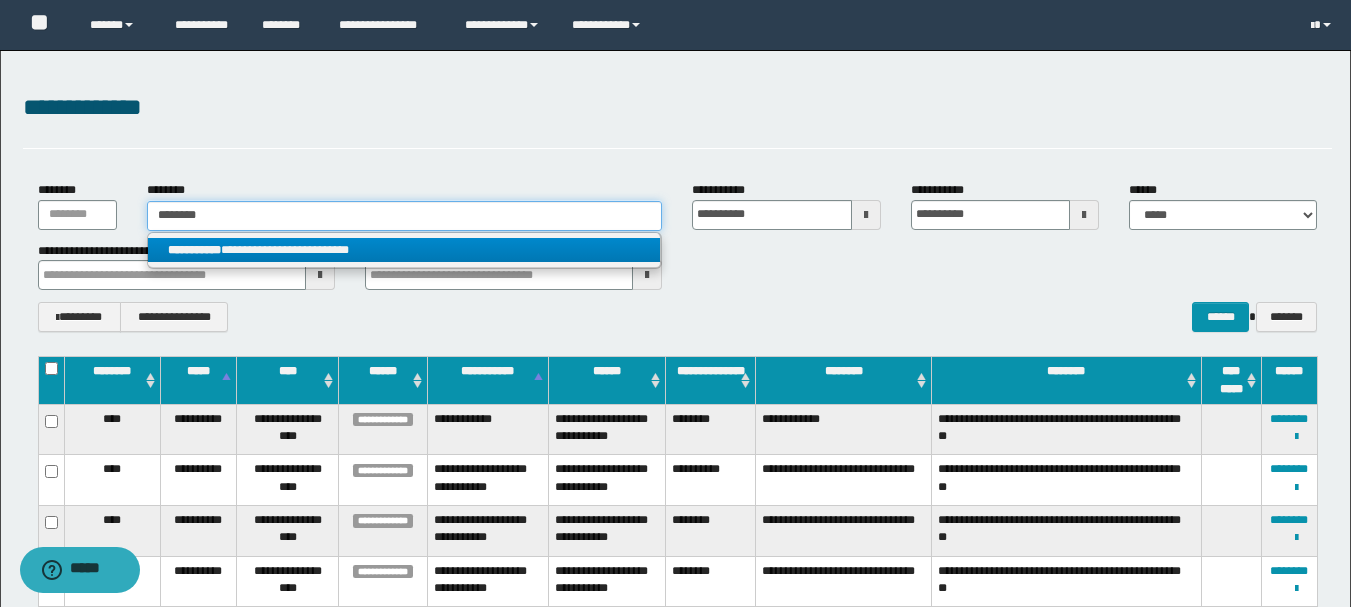 type on "********" 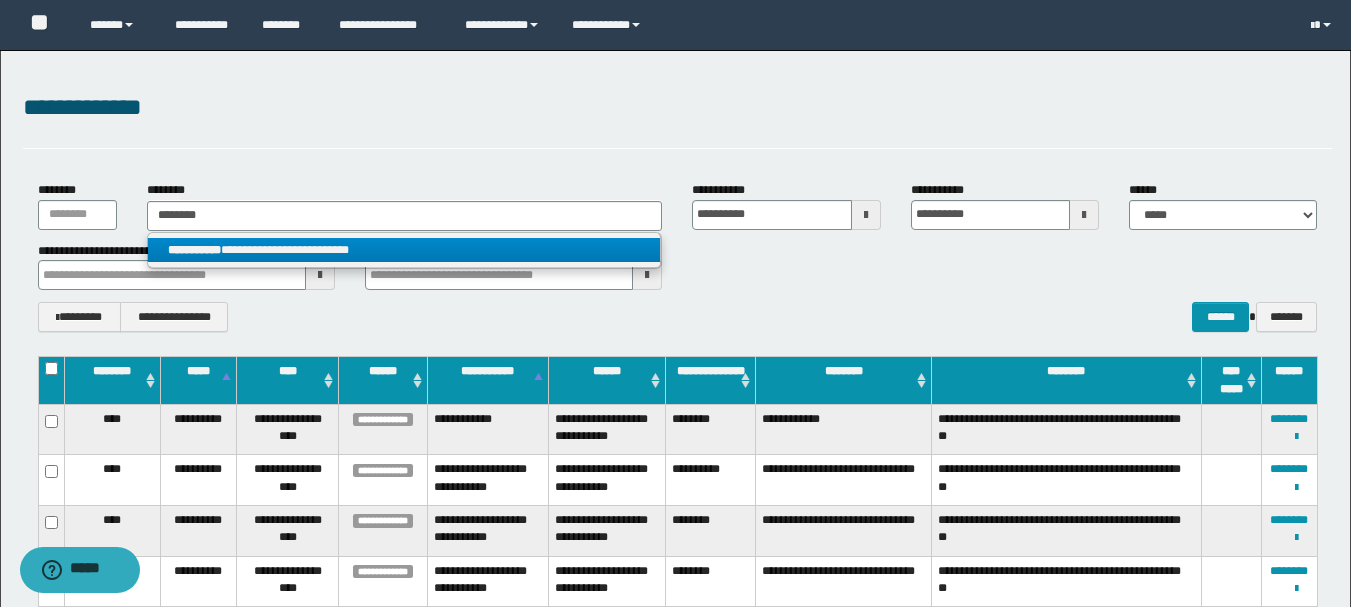 click on "**********" at bounding box center [404, 250] 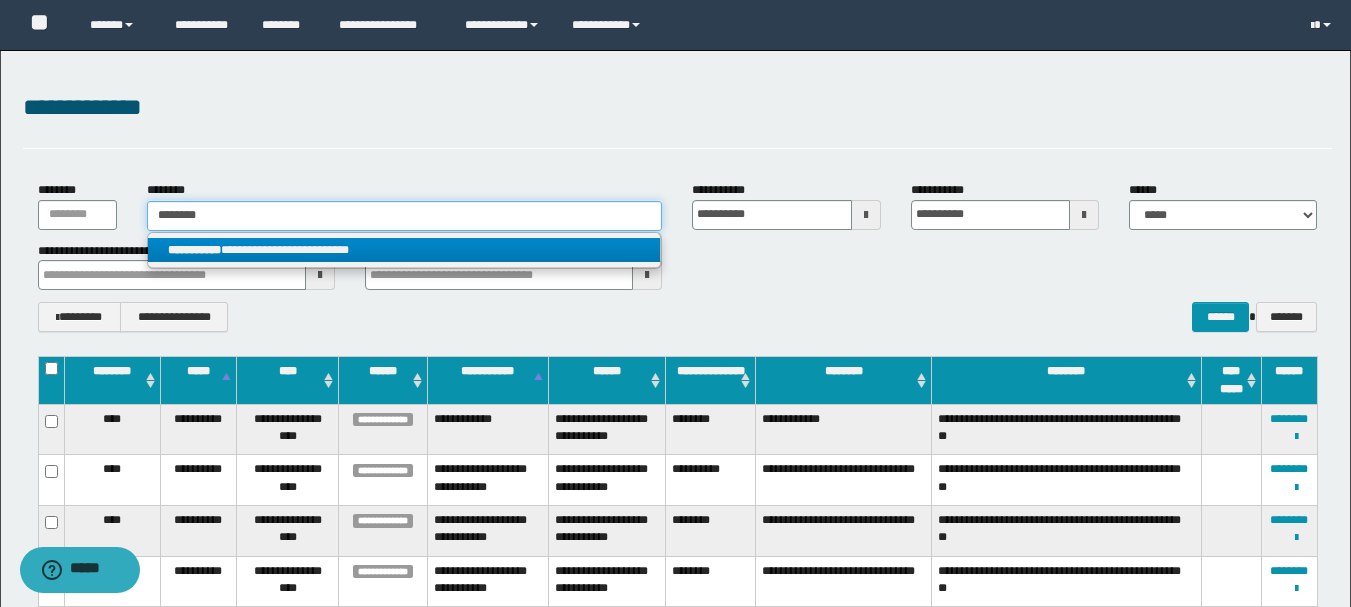 type 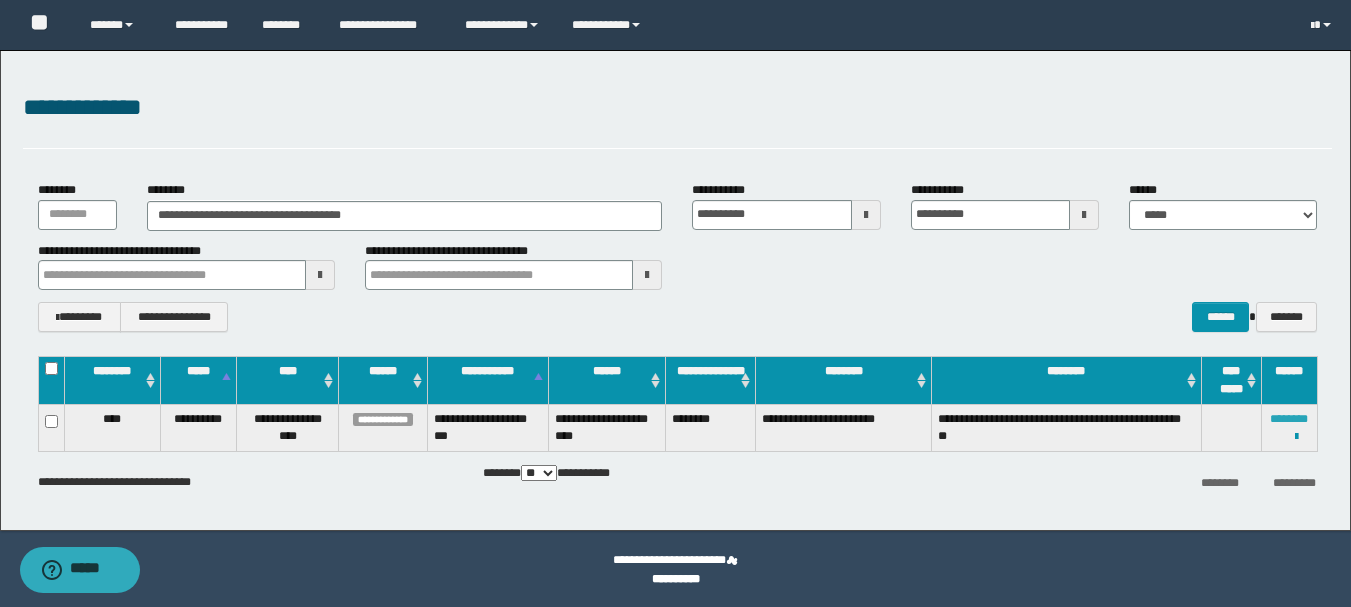 click on "********" at bounding box center (1289, 419) 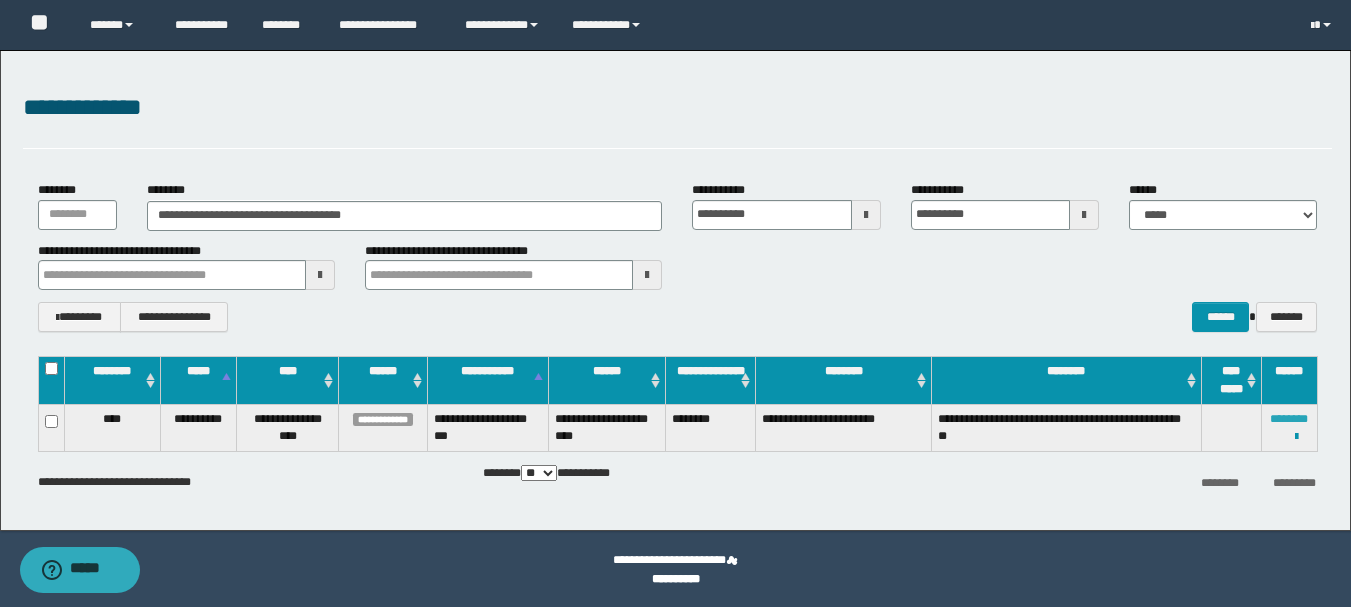 click on "********" at bounding box center [1289, 419] 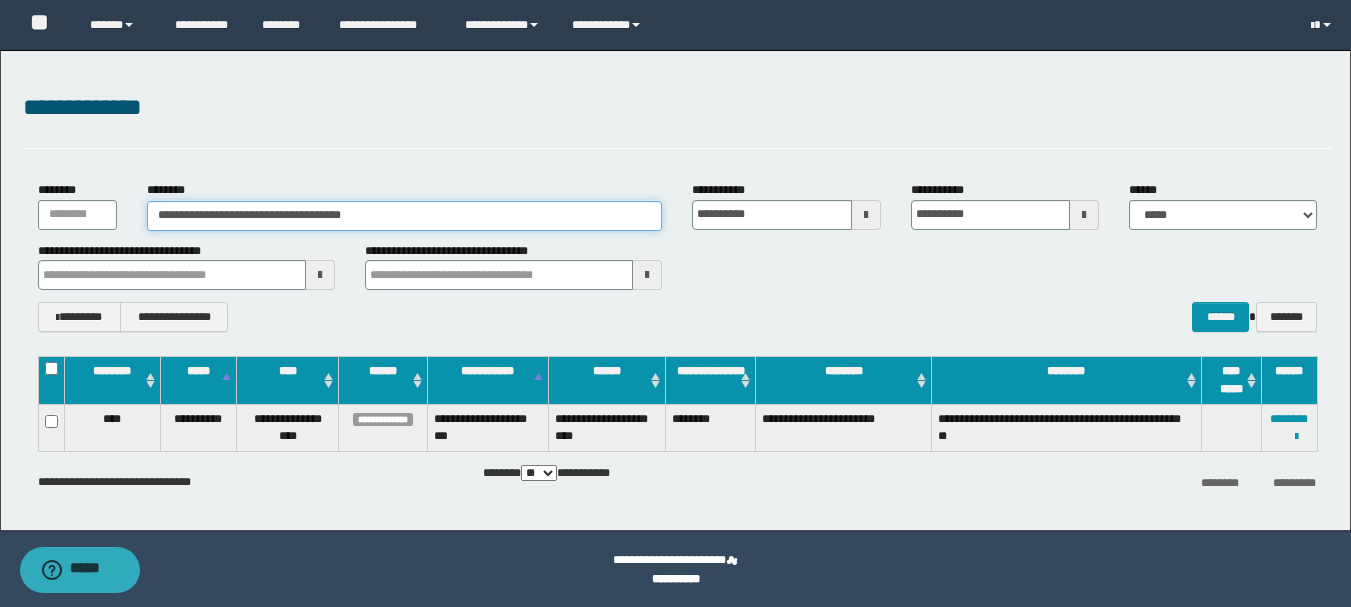 drag, startPoint x: 390, startPoint y: 213, endPoint x: 85, endPoint y: 203, distance: 305.16388 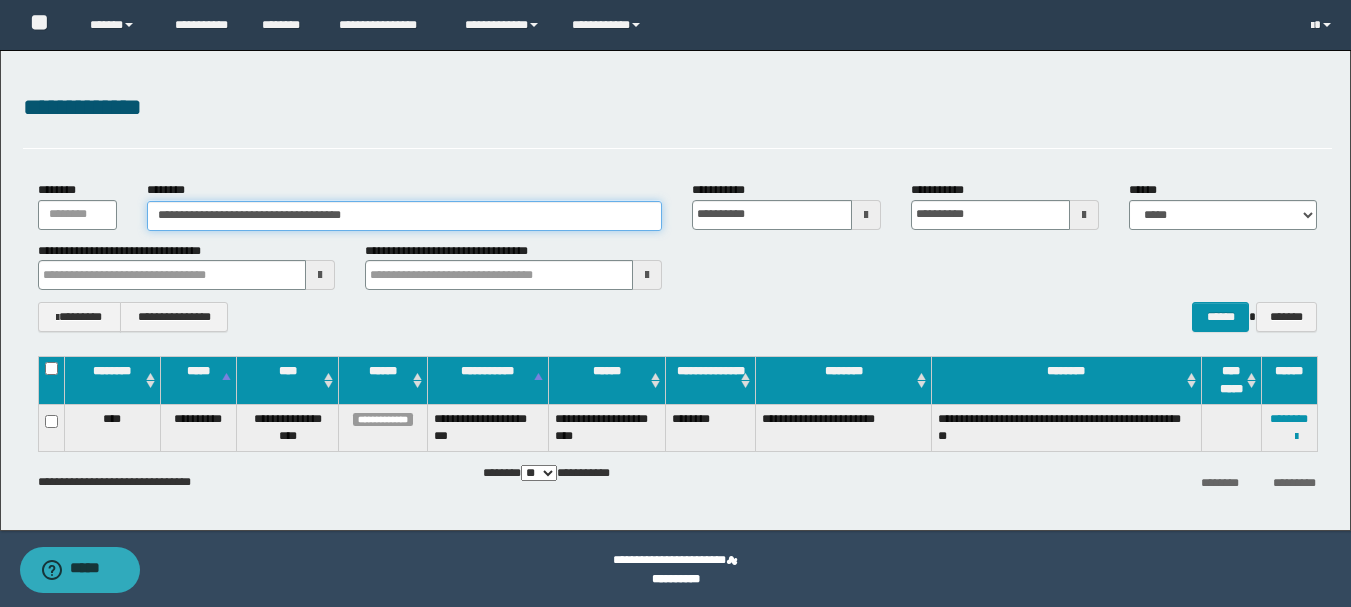 paste 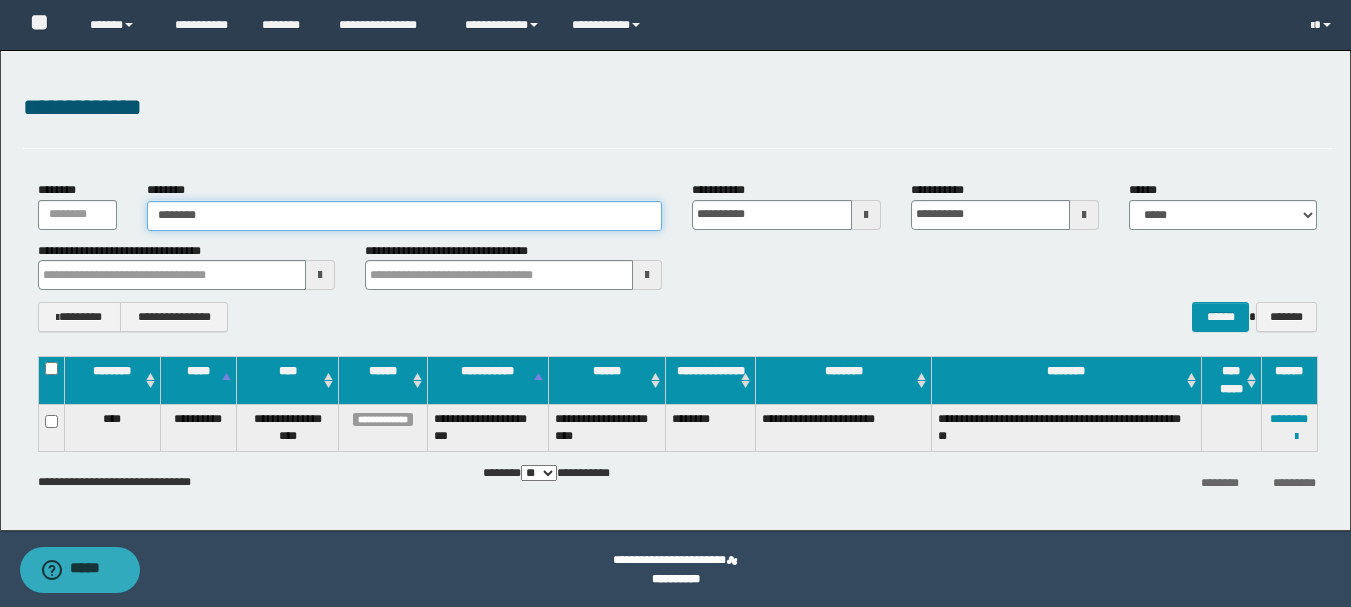 type on "********" 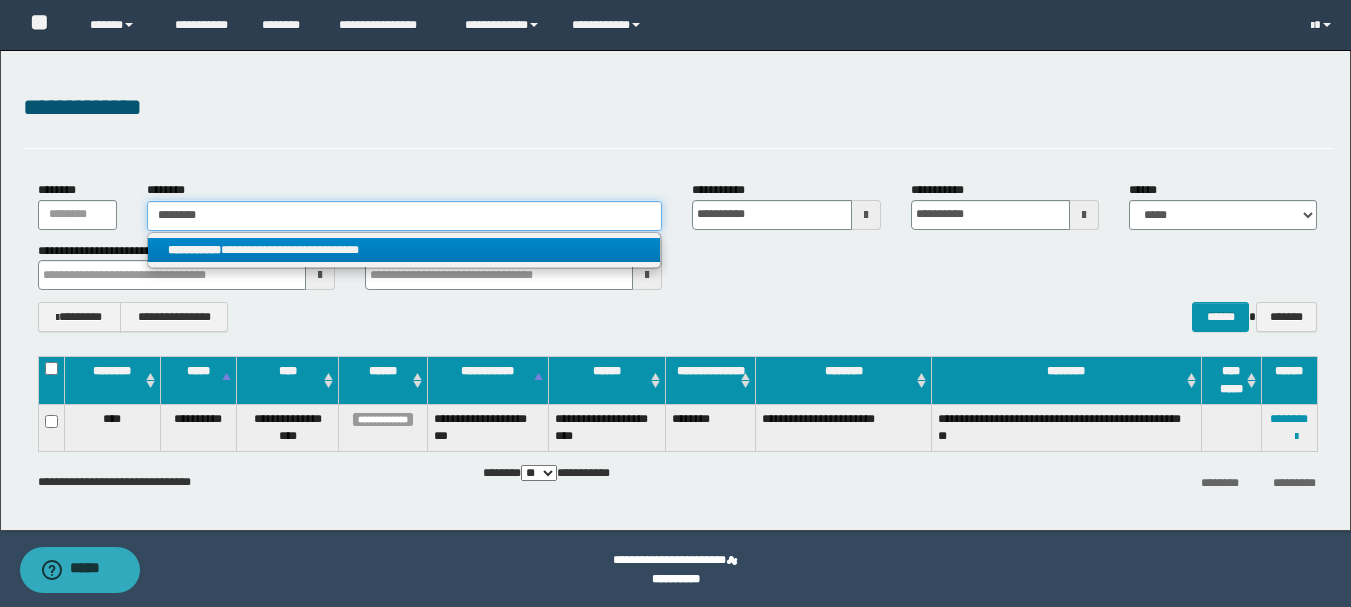 type on "********" 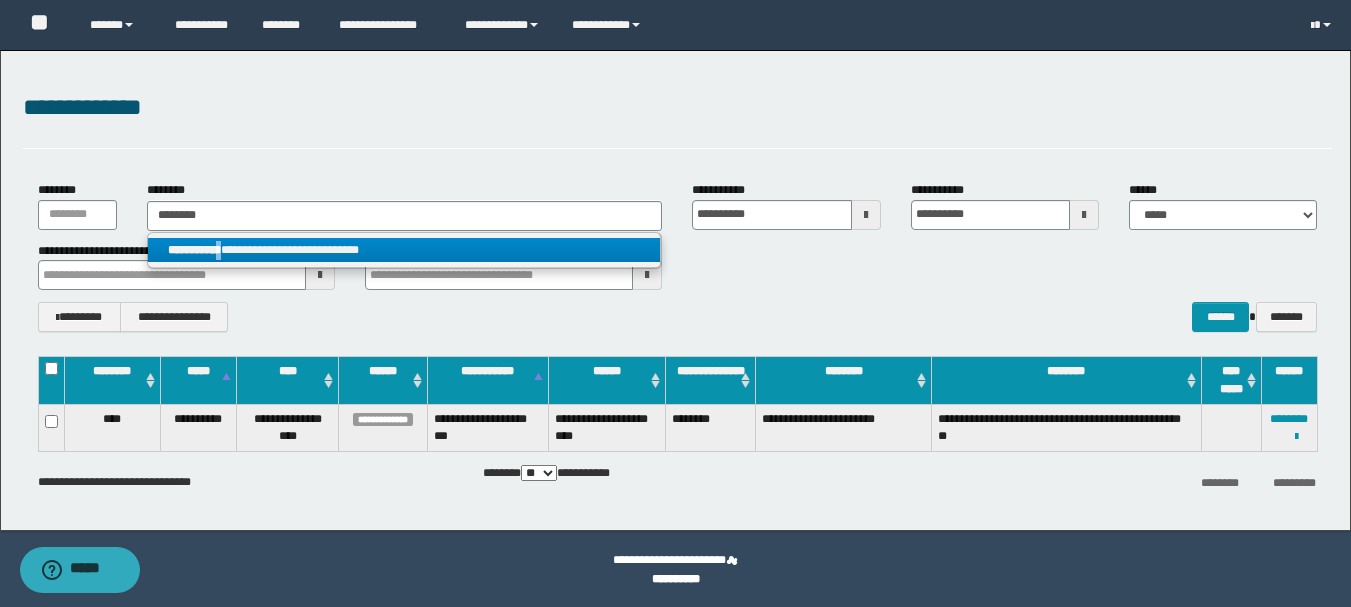 click on "**********" at bounding box center [194, 250] 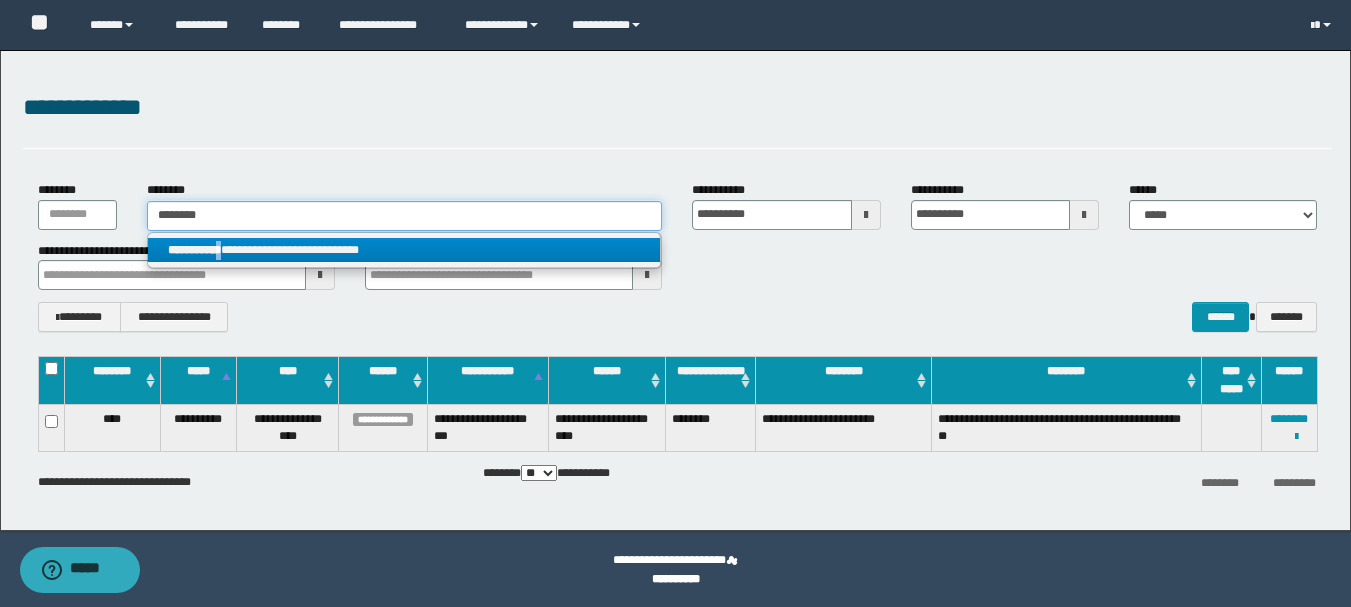 type 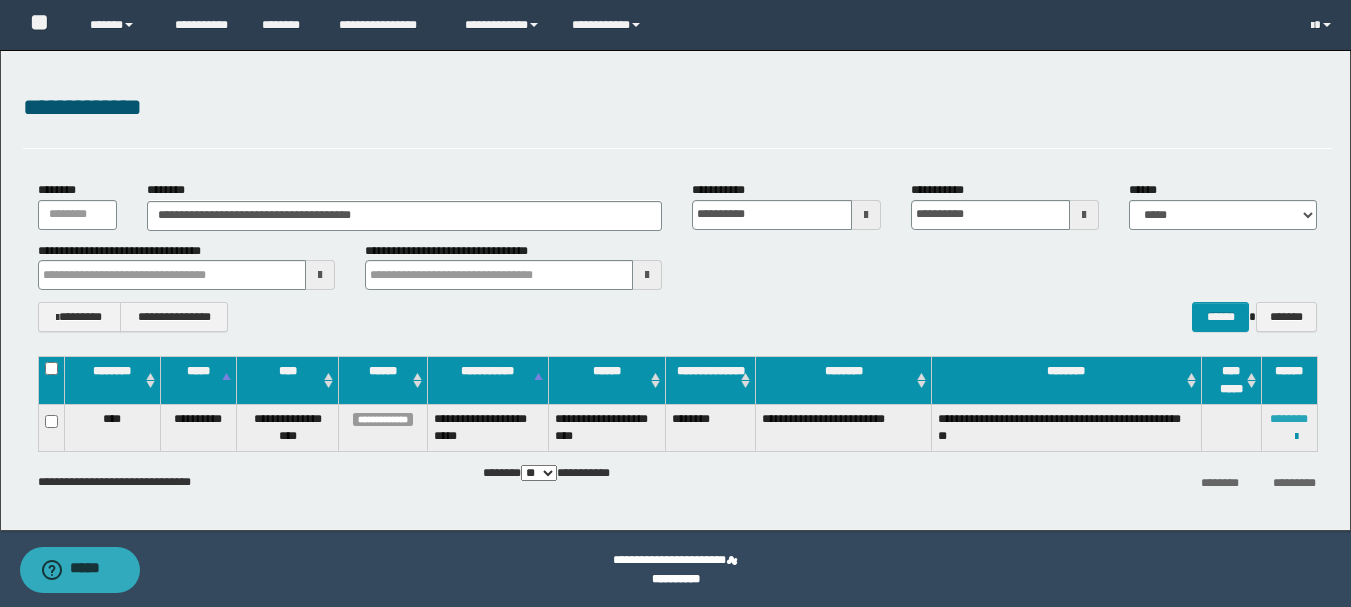 click on "********" at bounding box center [1289, 419] 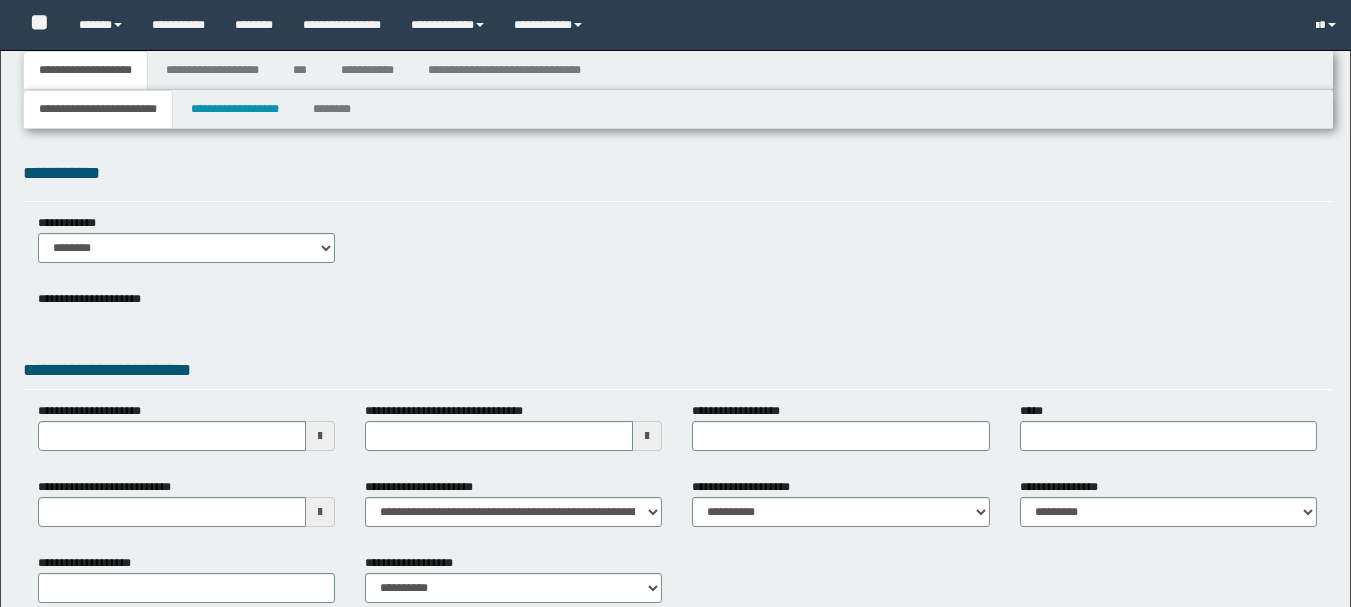 type 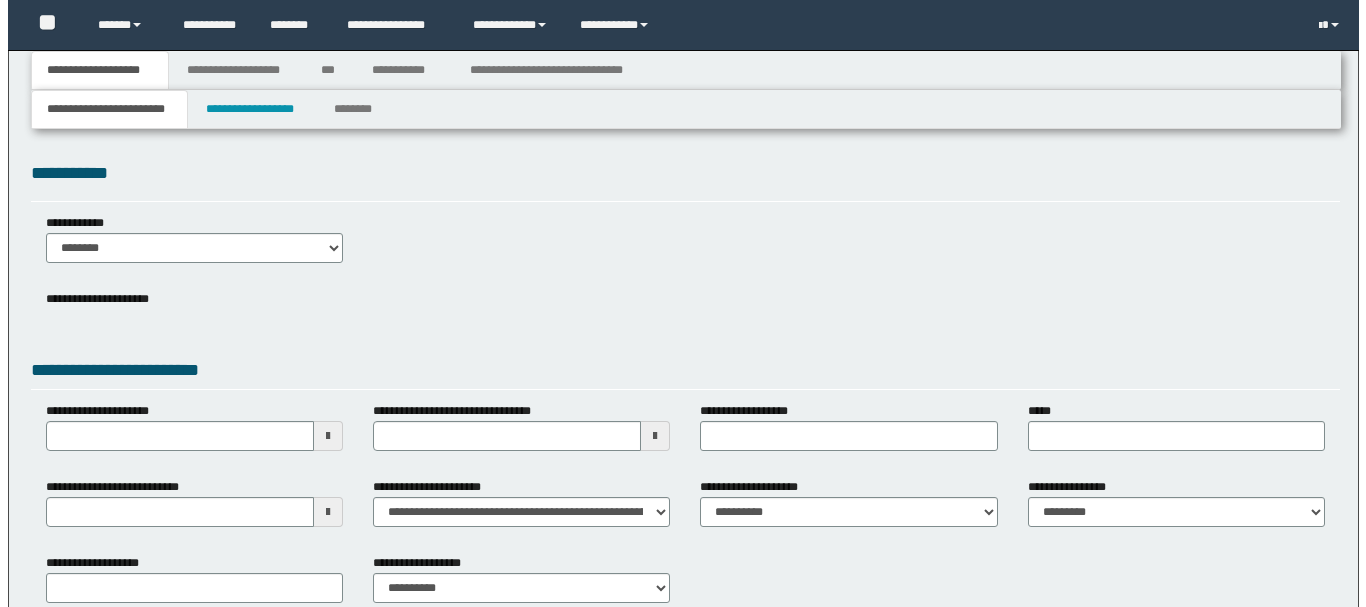 scroll, scrollTop: 0, scrollLeft: 0, axis: both 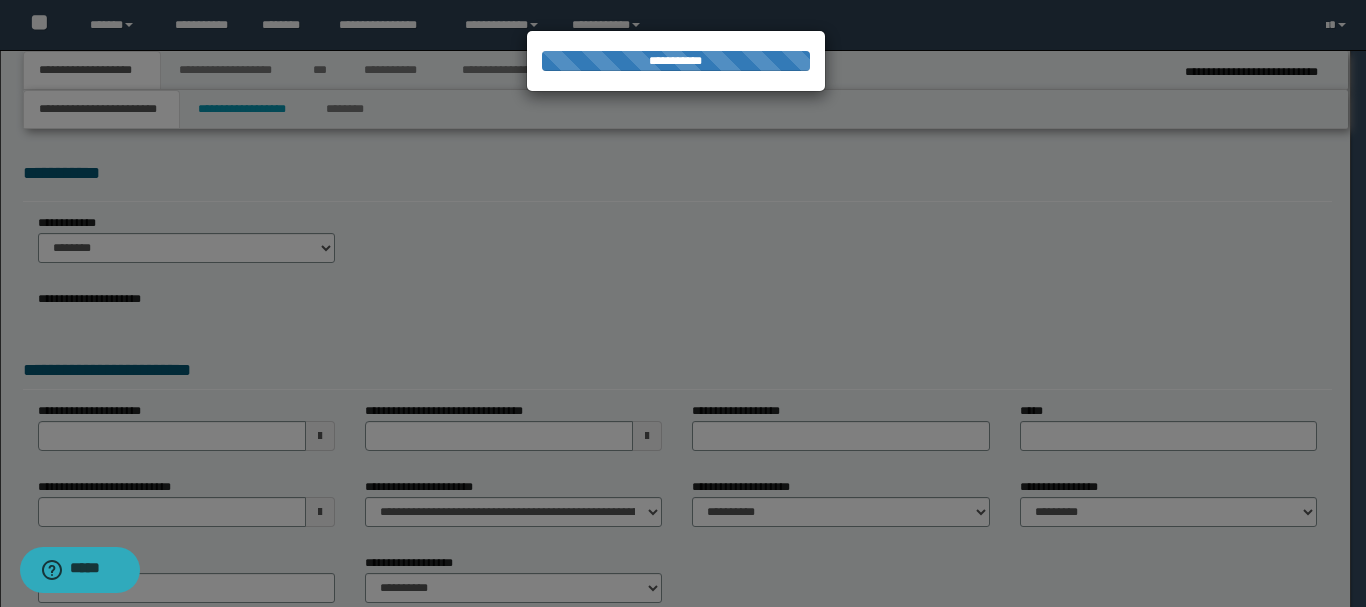 type on "**********" 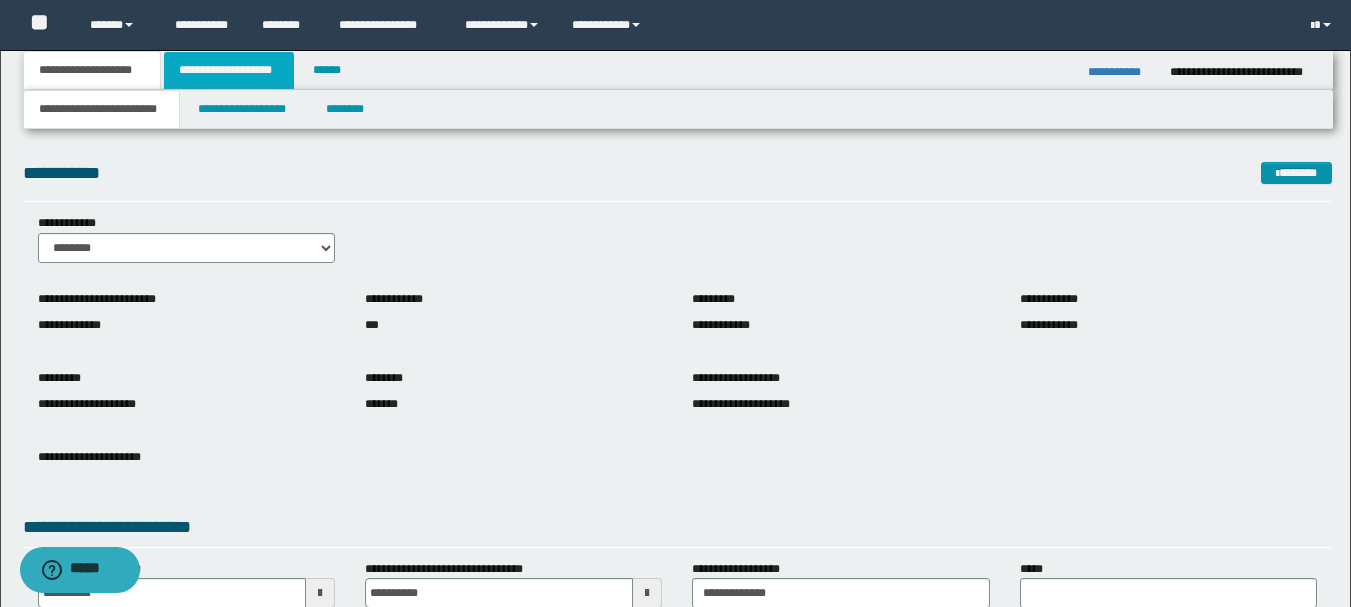 click on "**********" at bounding box center [229, 70] 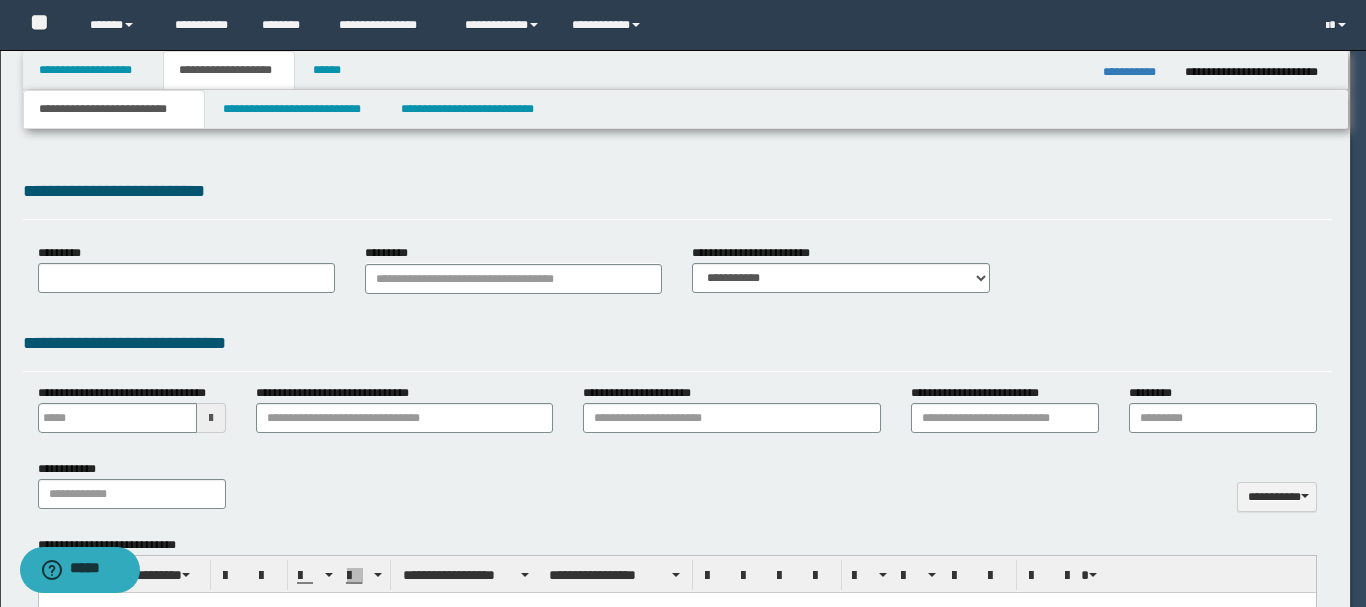 type 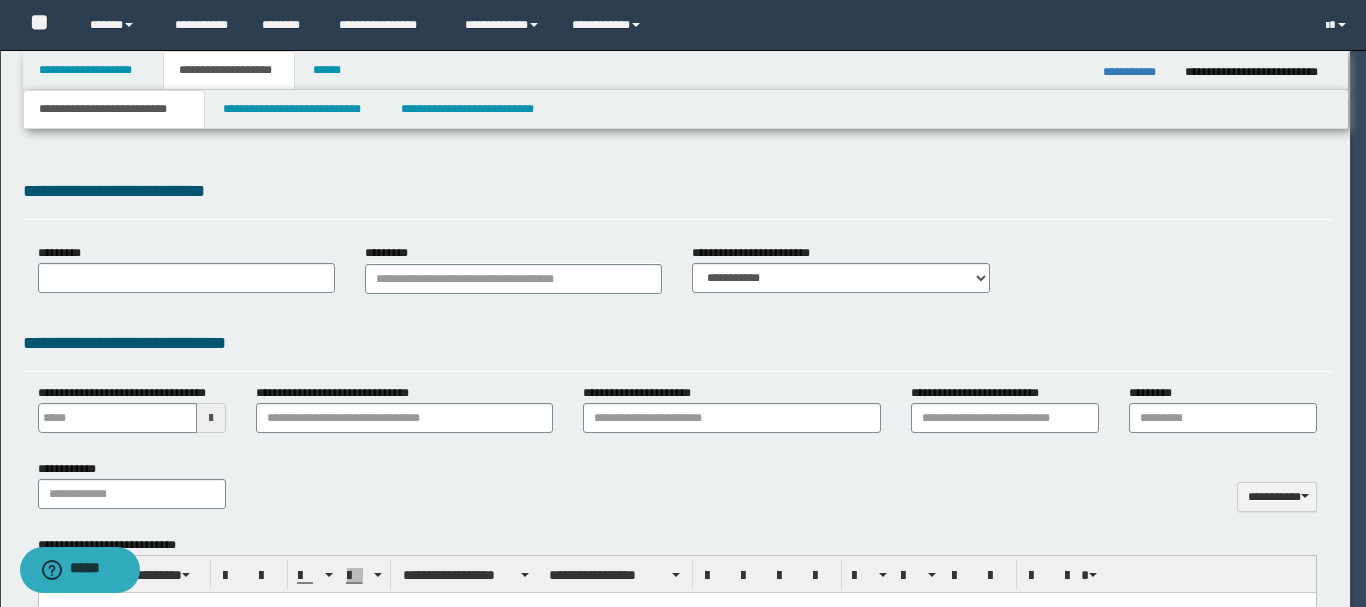 scroll, scrollTop: 0, scrollLeft: 0, axis: both 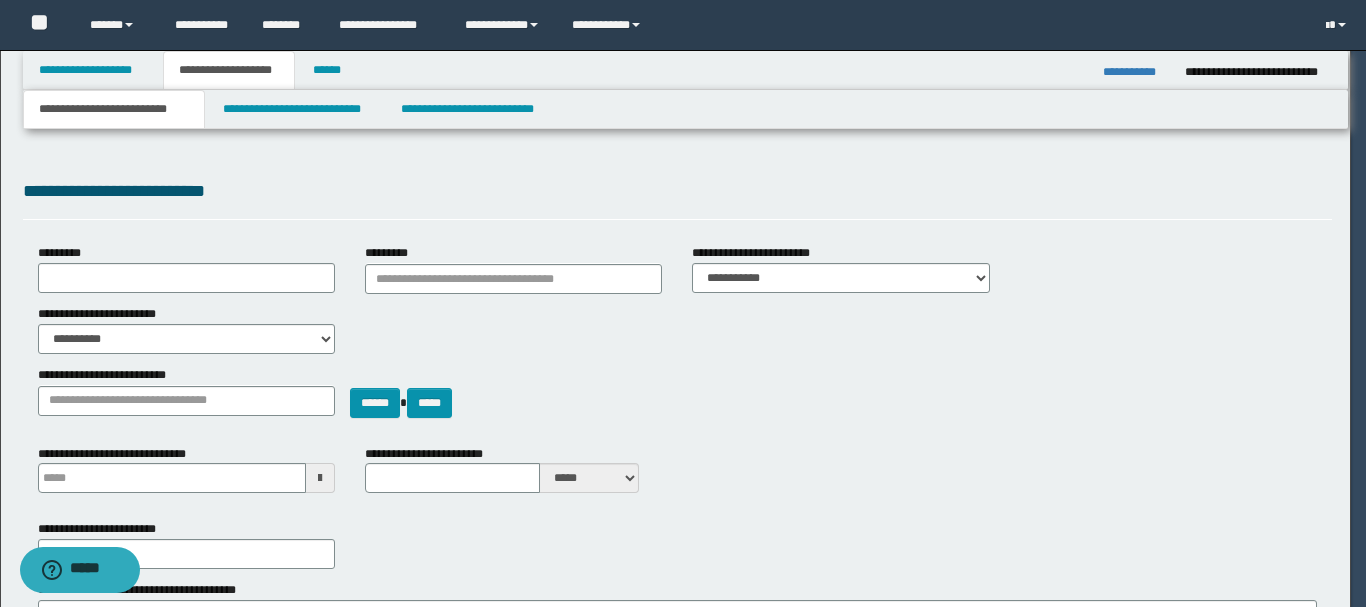 select on "*" 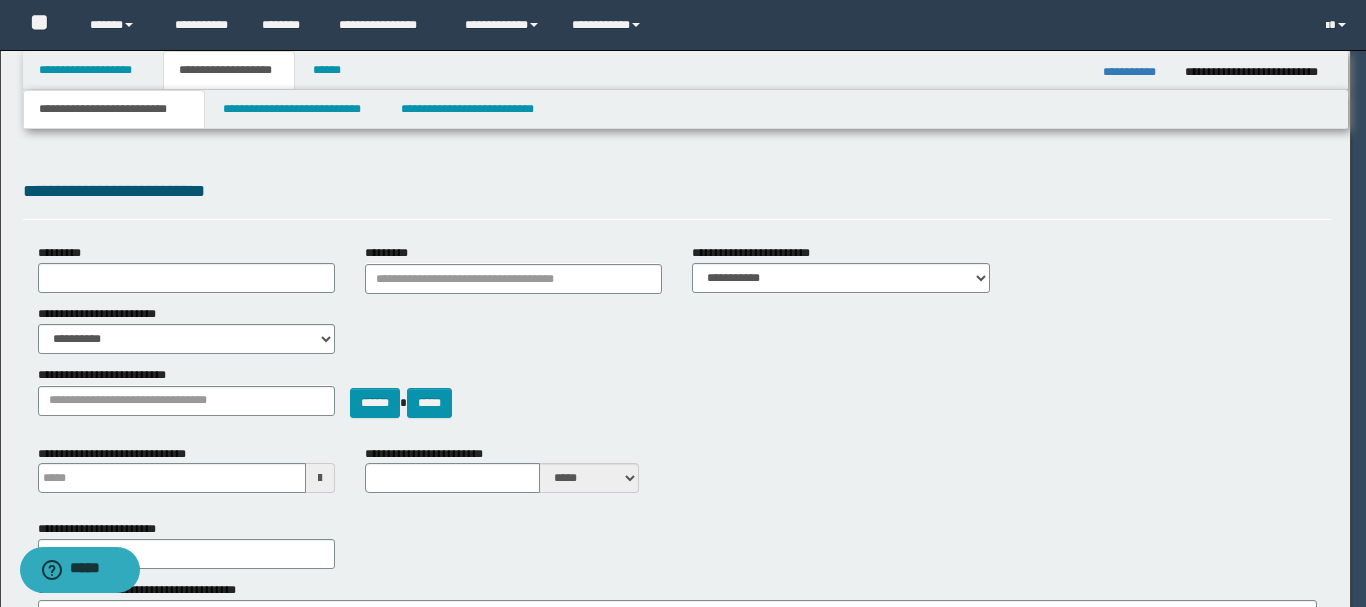 type 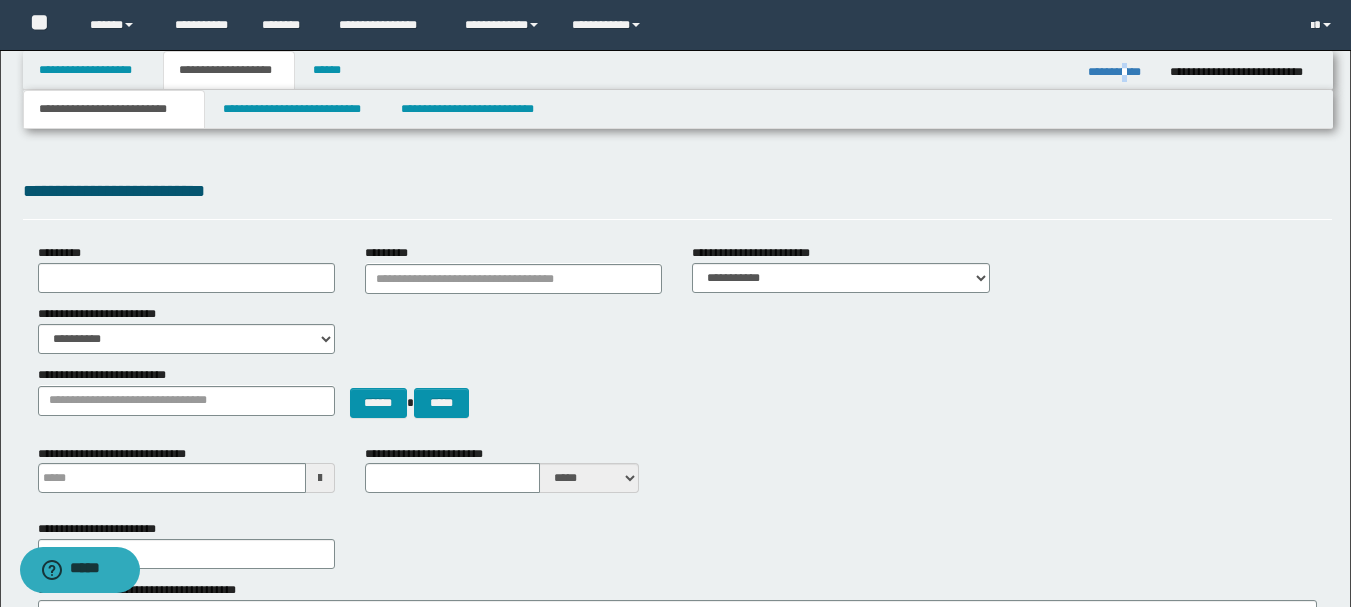 click on "**********" at bounding box center (1121, 72) 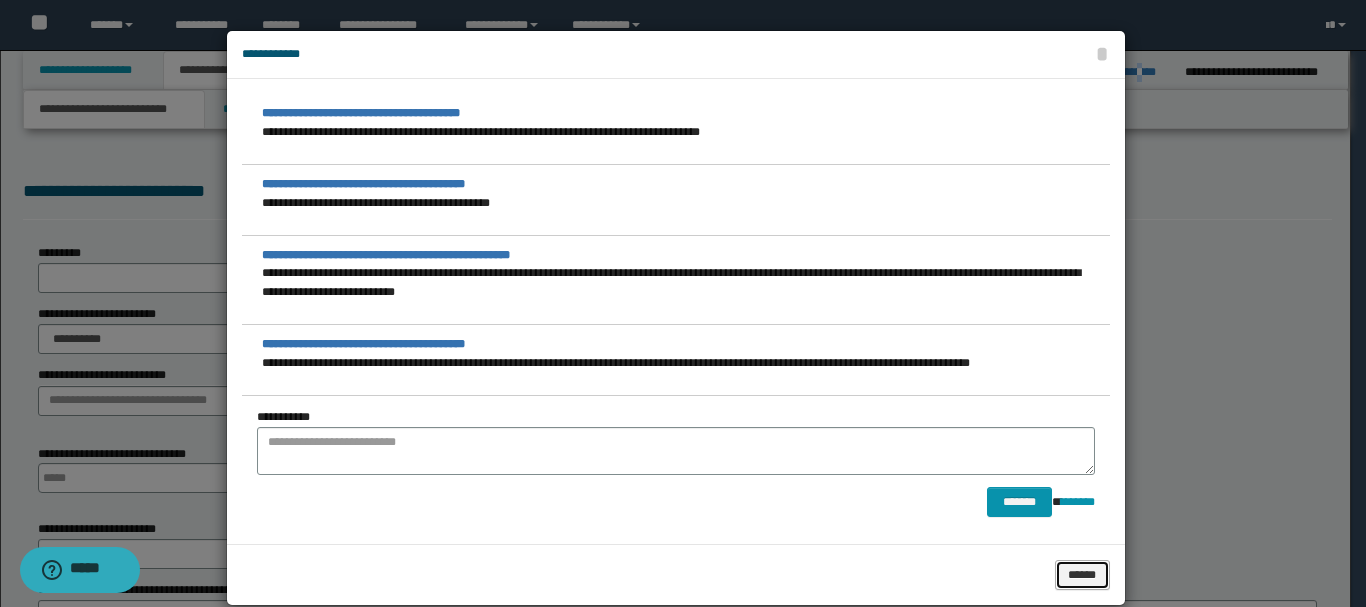 click on "******" at bounding box center [1082, 575] 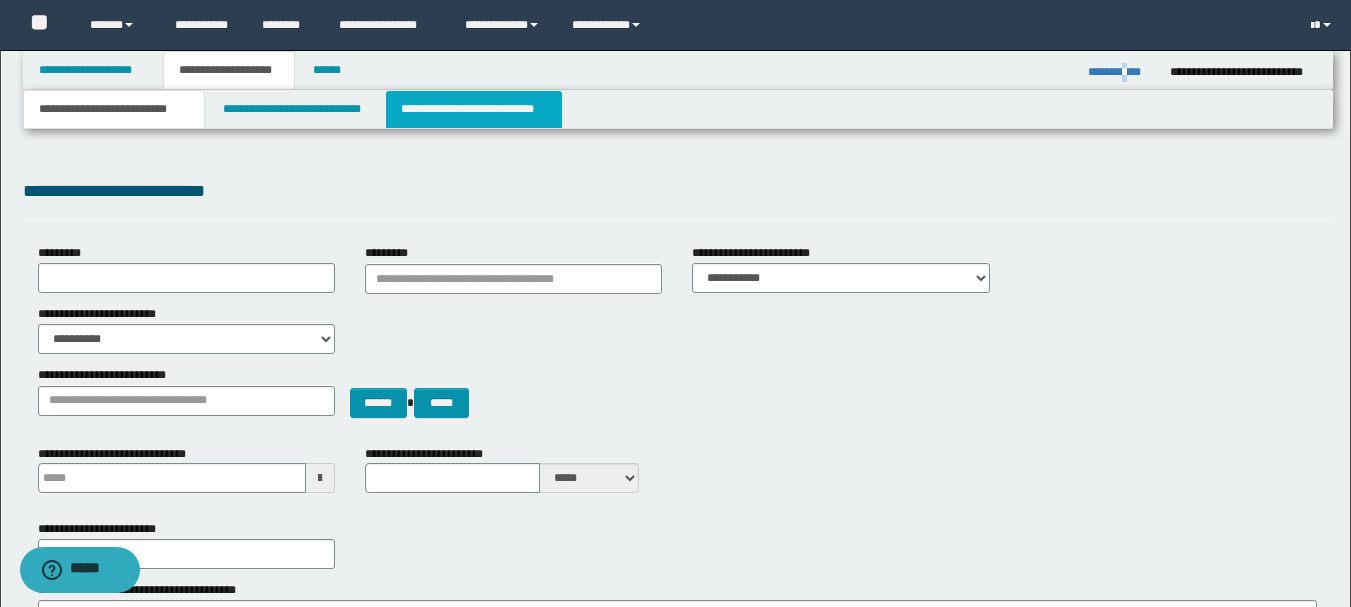 click on "**********" at bounding box center (474, 109) 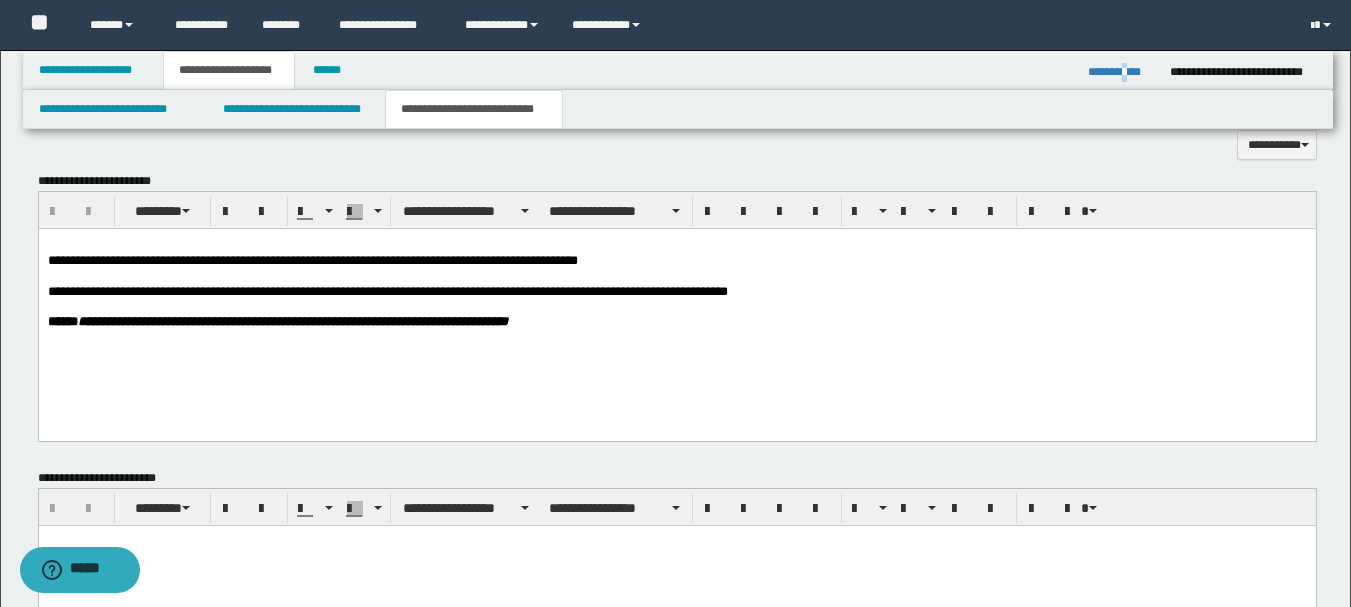 scroll, scrollTop: 600, scrollLeft: 0, axis: vertical 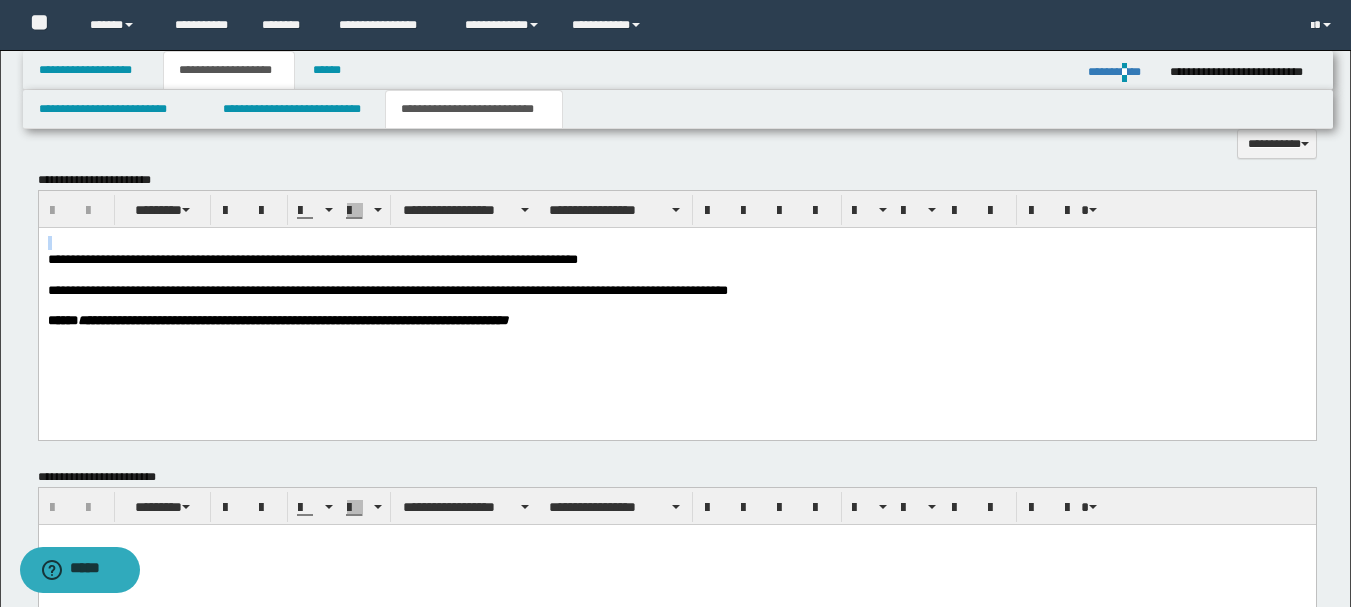click at bounding box center (676, 244) 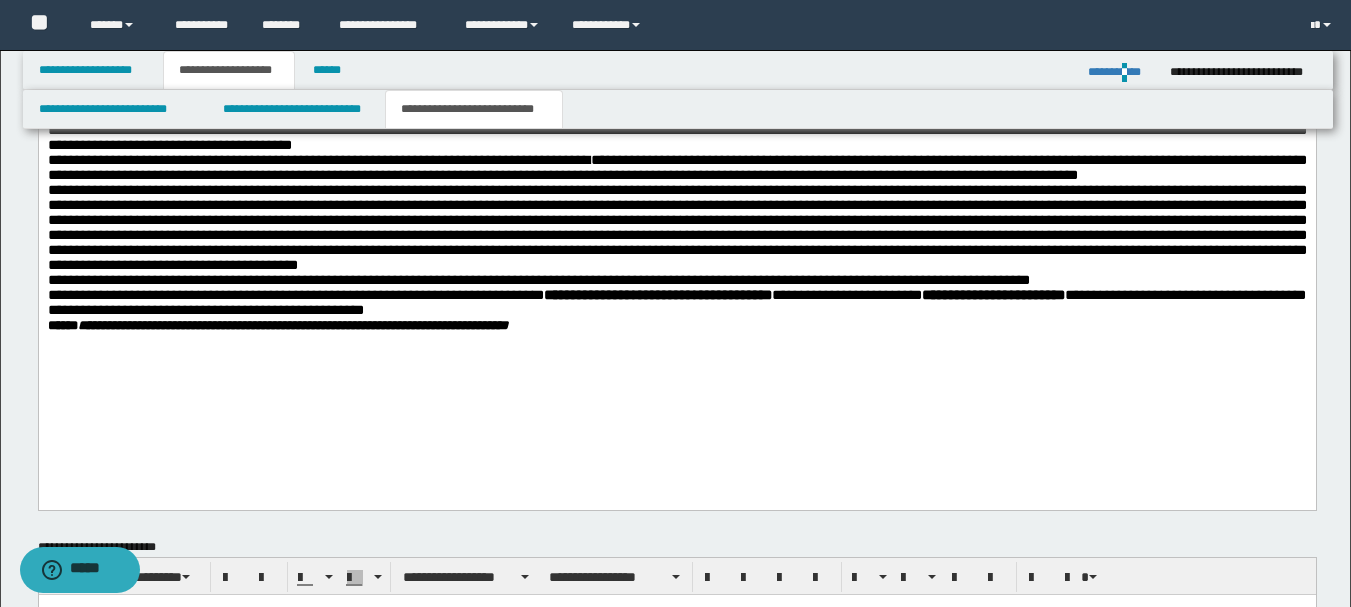 scroll, scrollTop: 1000, scrollLeft: 0, axis: vertical 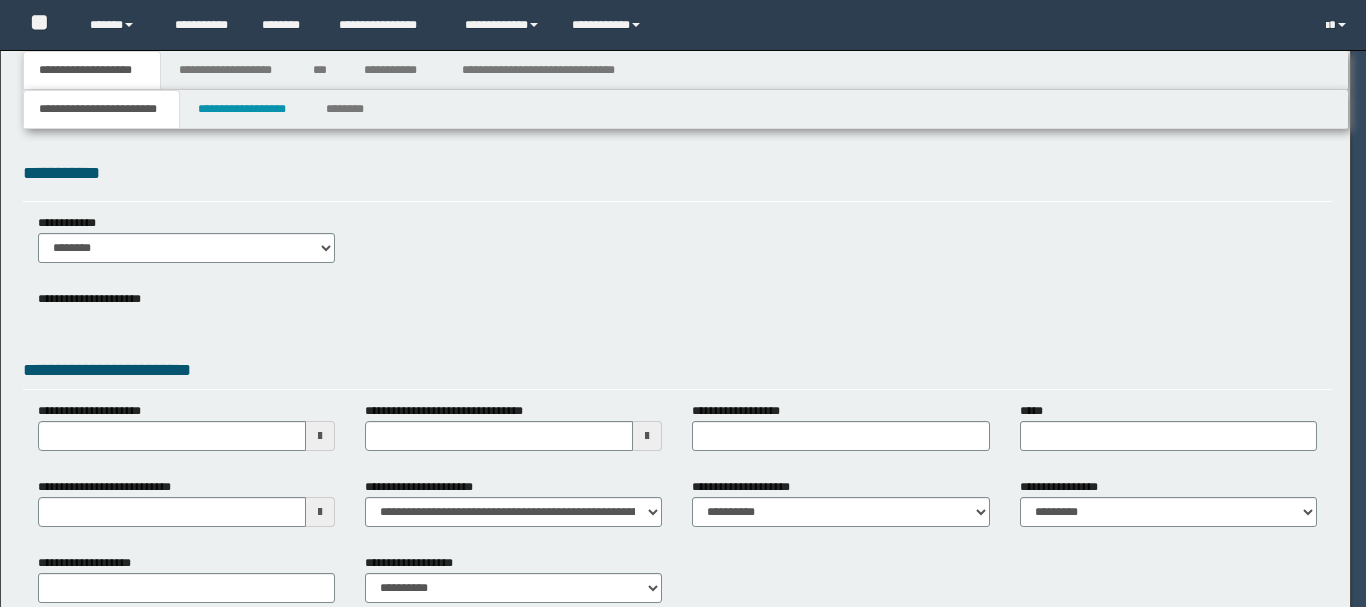 type on "**********" 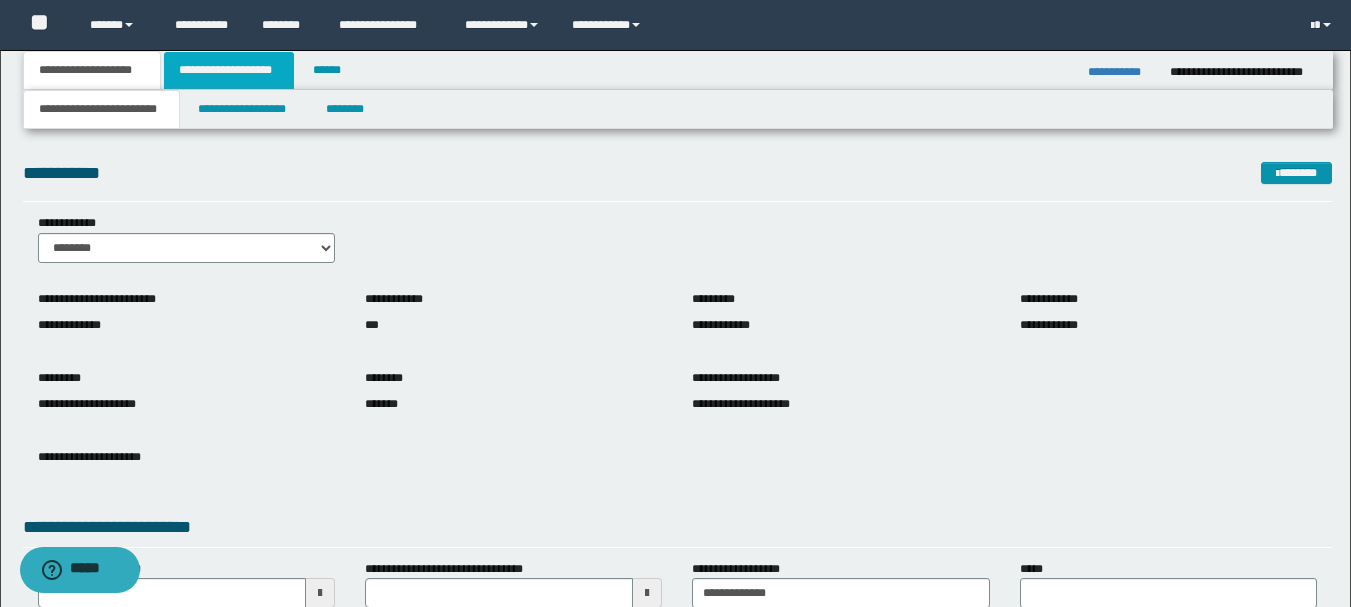 click on "**********" at bounding box center (229, 70) 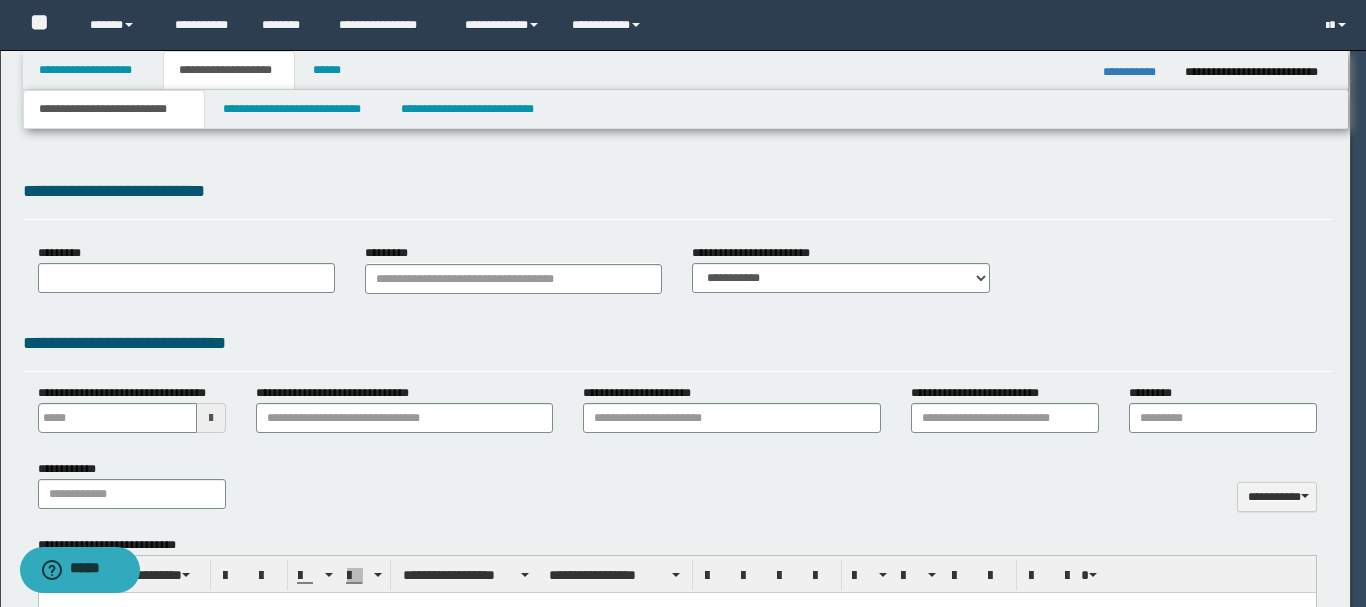 type 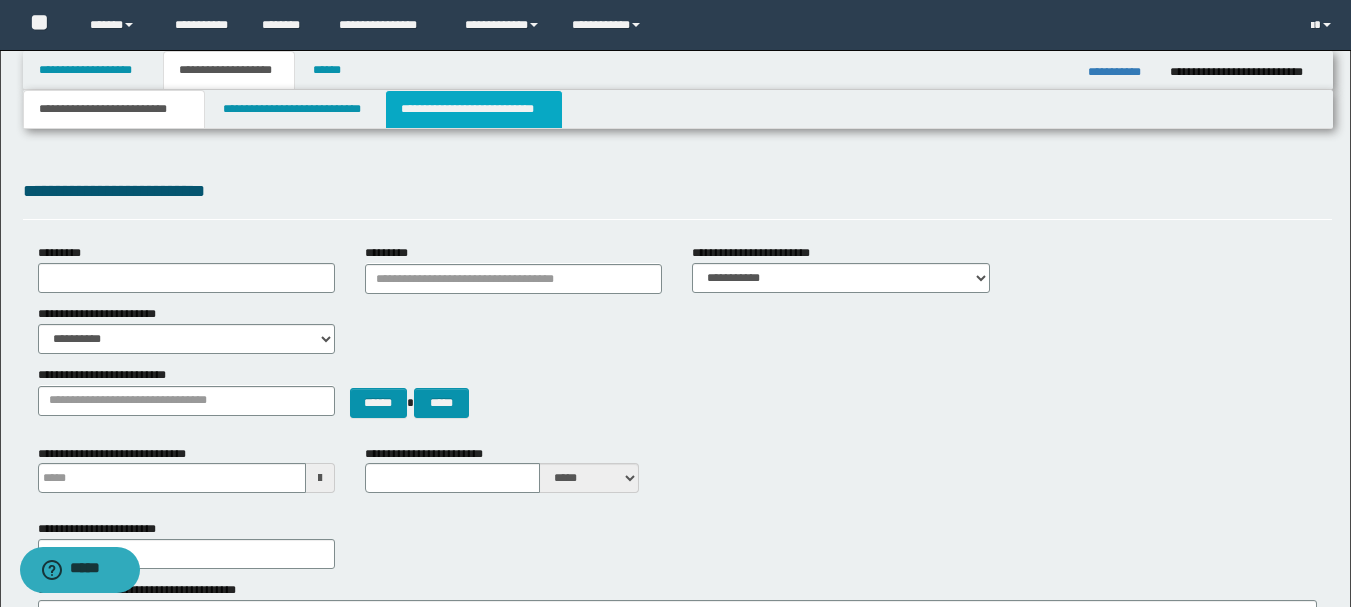 click on "**********" at bounding box center [474, 109] 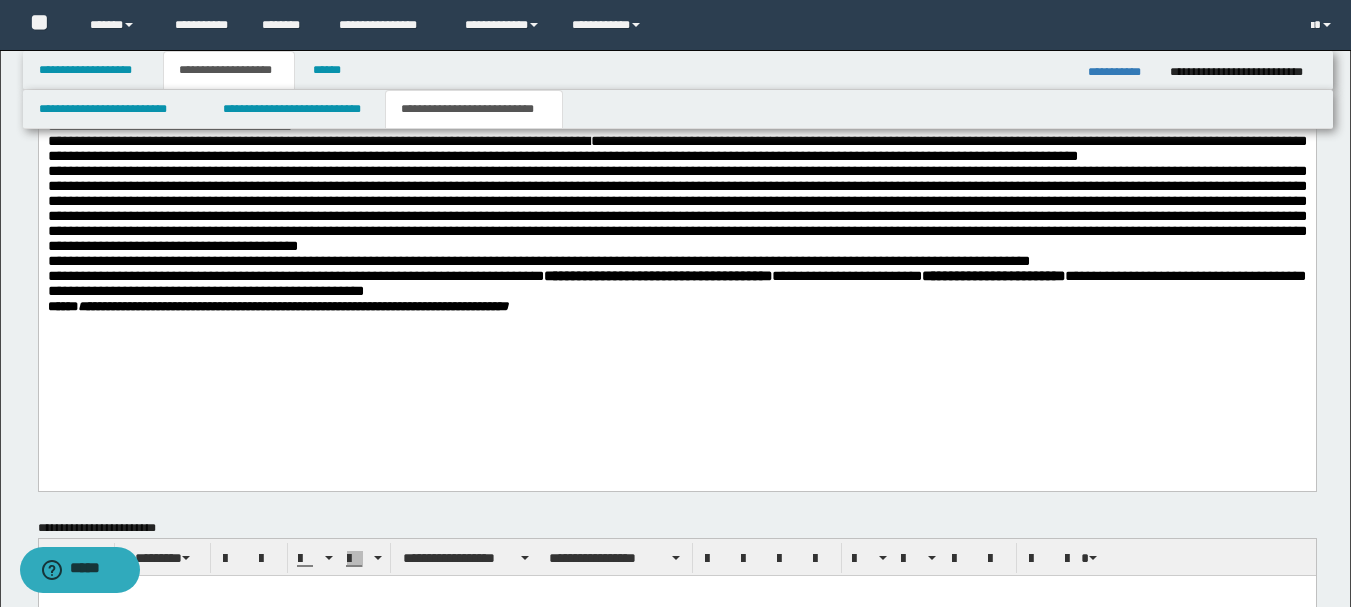 scroll, scrollTop: 1100, scrollLeft: 0, axis: vertical 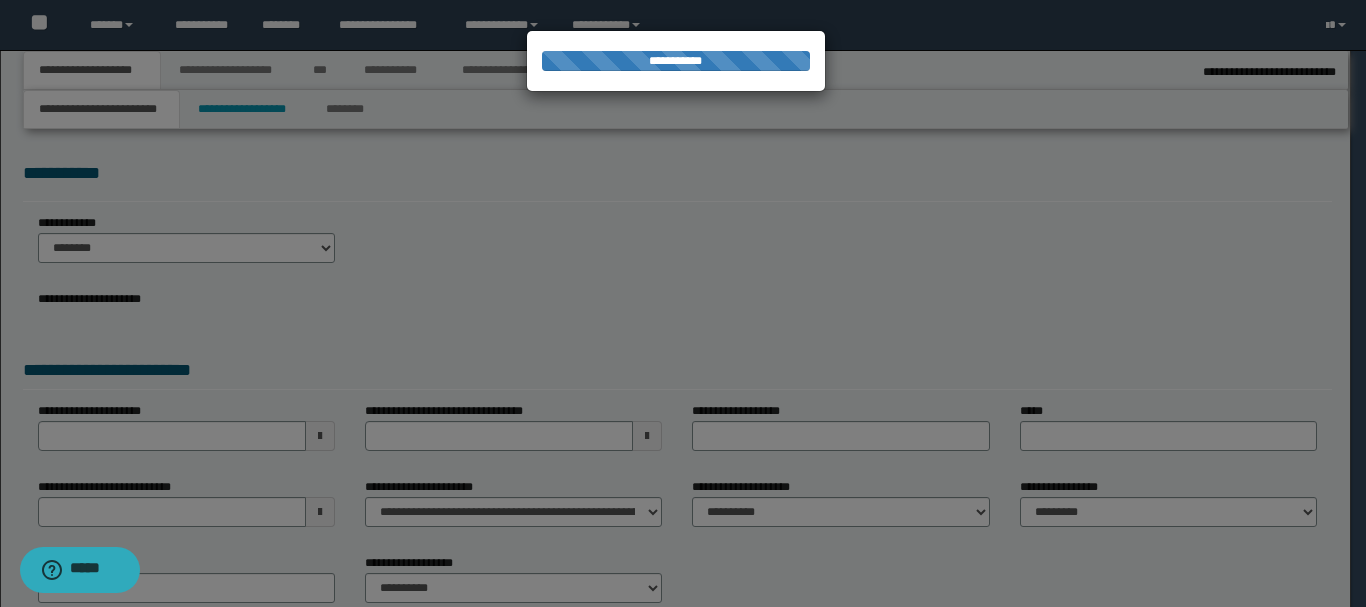 type on "**********" 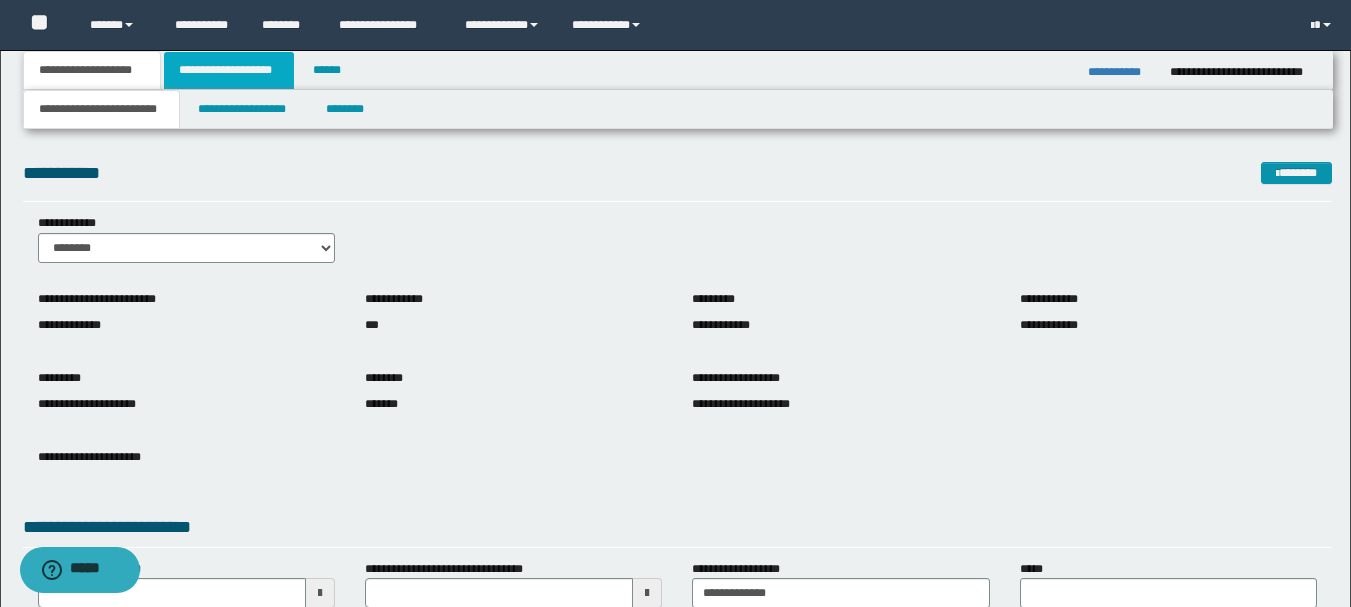 click on "**********" at bounding box center (229, 70) 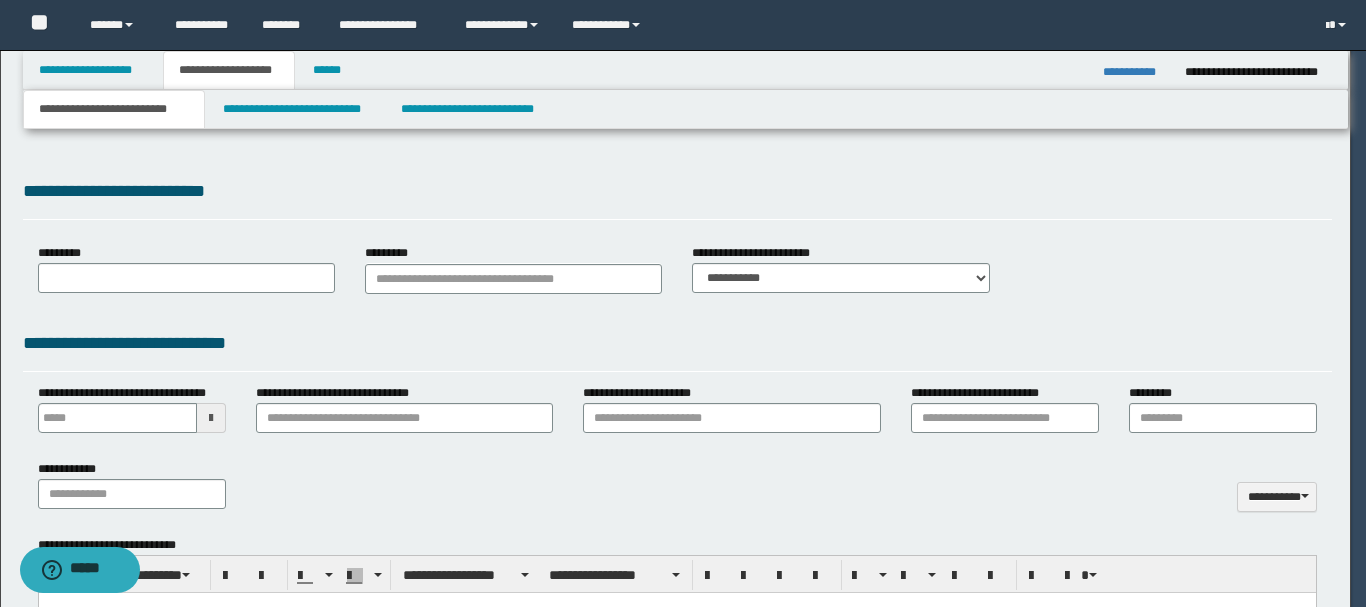 type 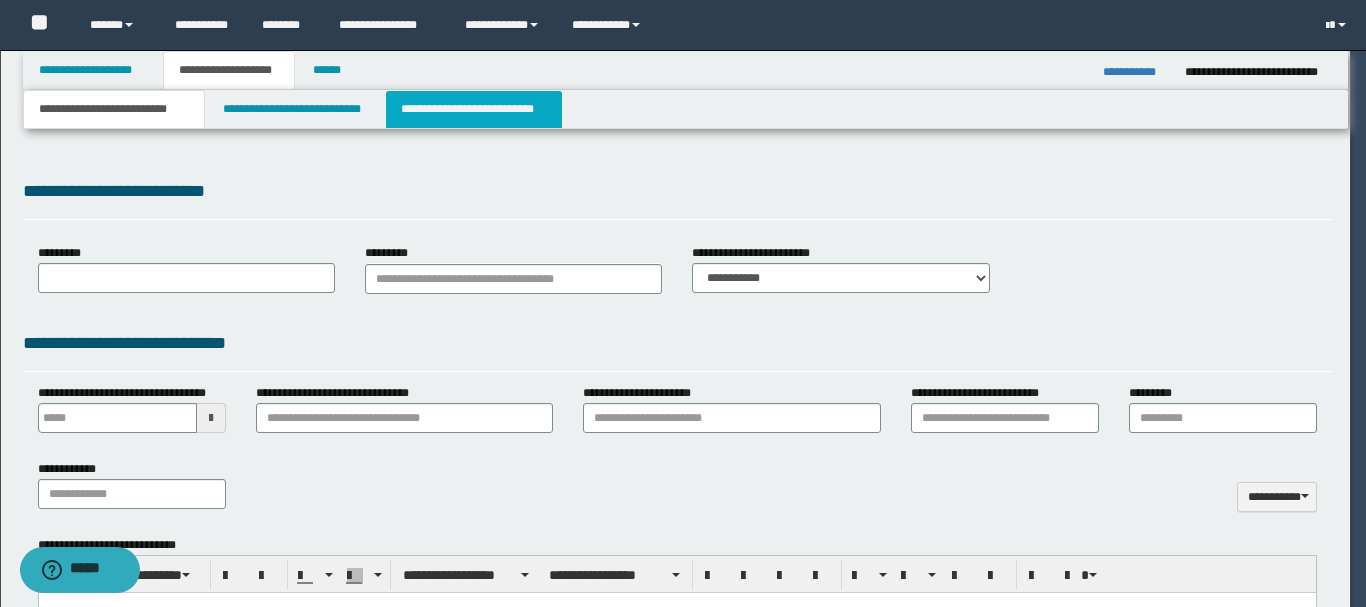 scroll, scrollTop: 0, scrollLeft: 0, axis: both 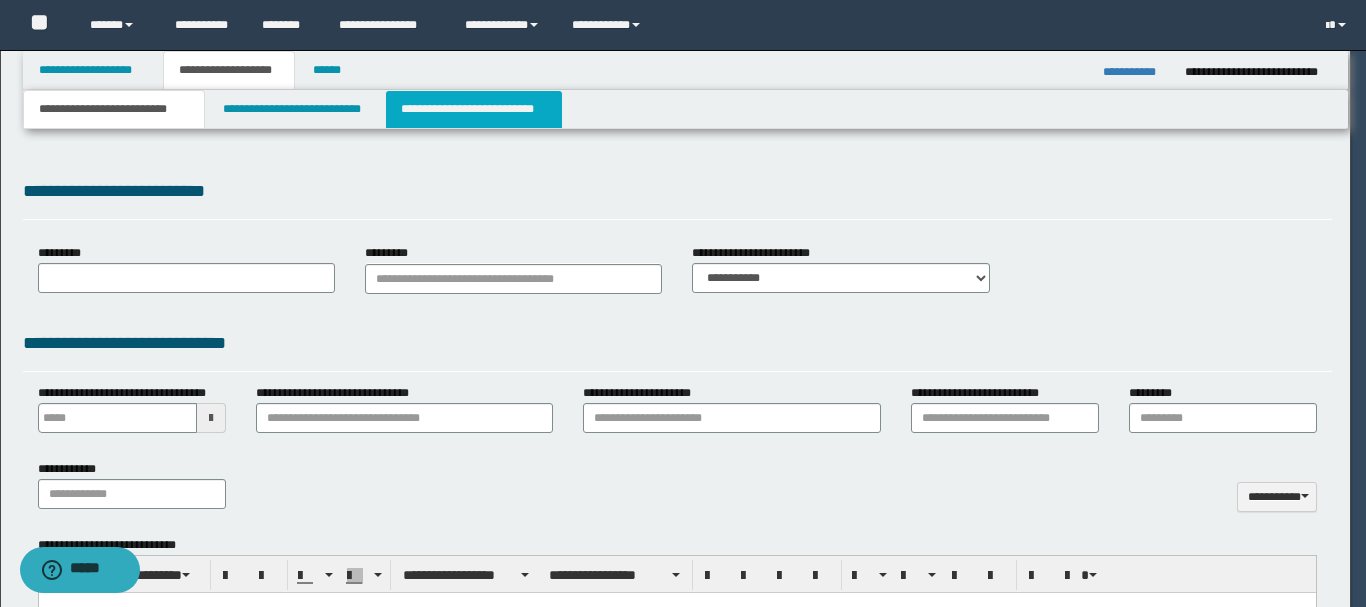 select on "*" 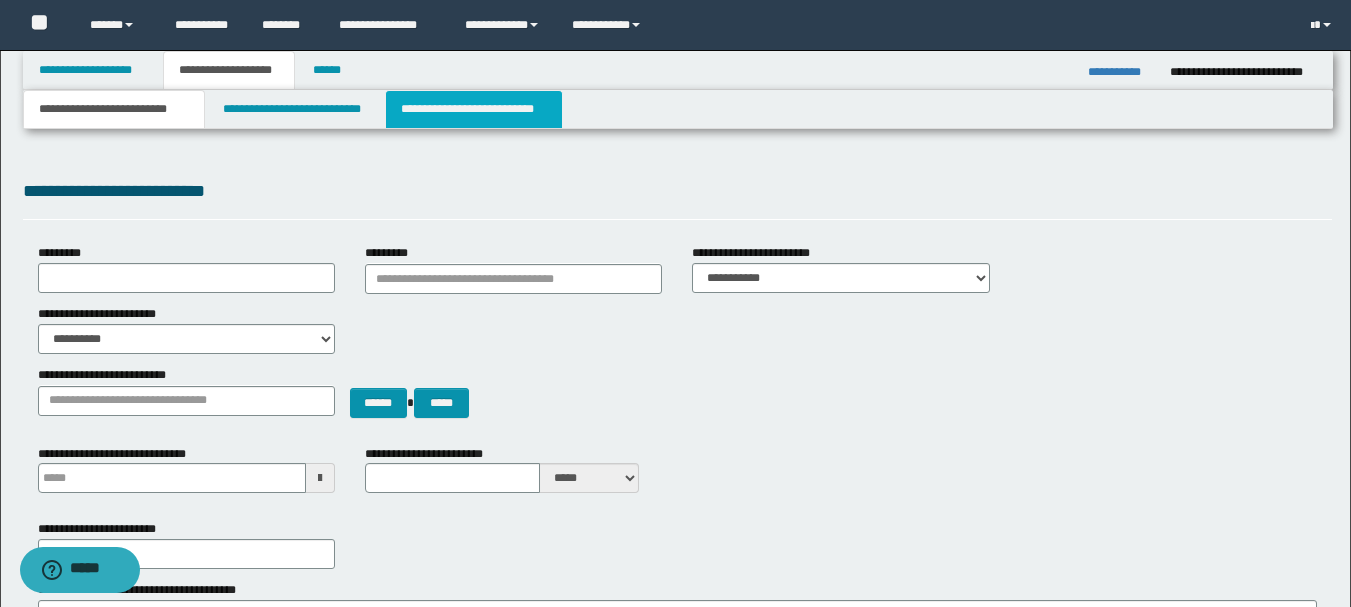 click on "**********" at bounding box center [474, 109] 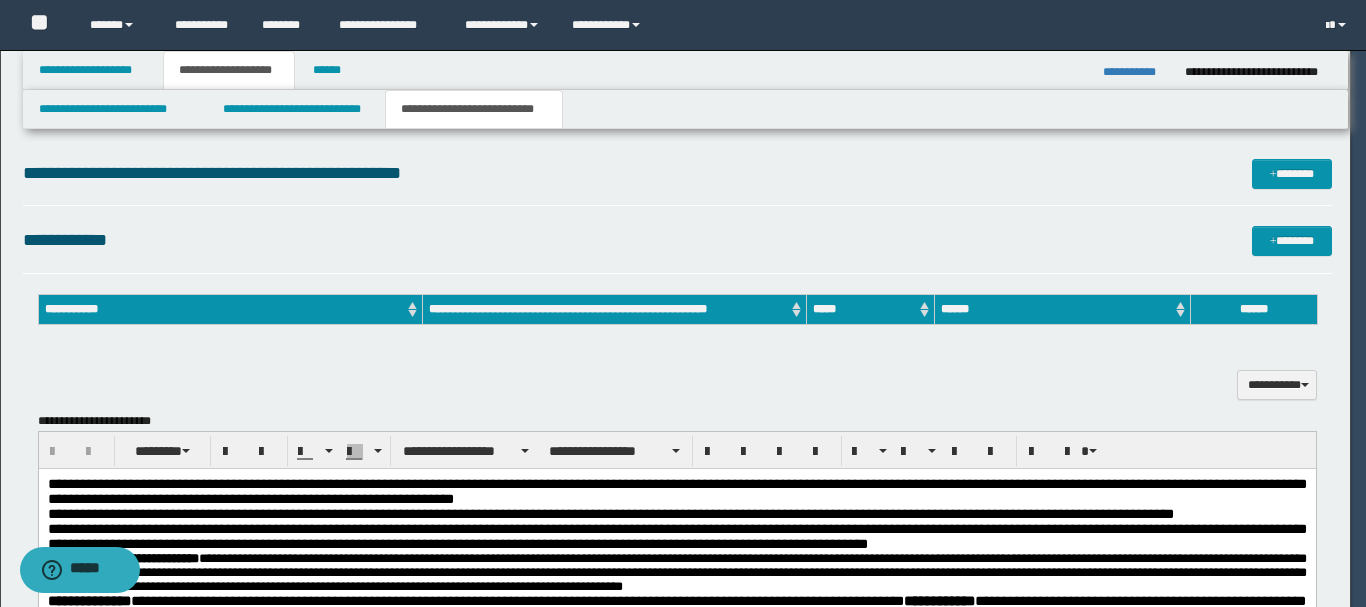 scroll, scrollTop: 0, scrollLeft: 0, axis: both 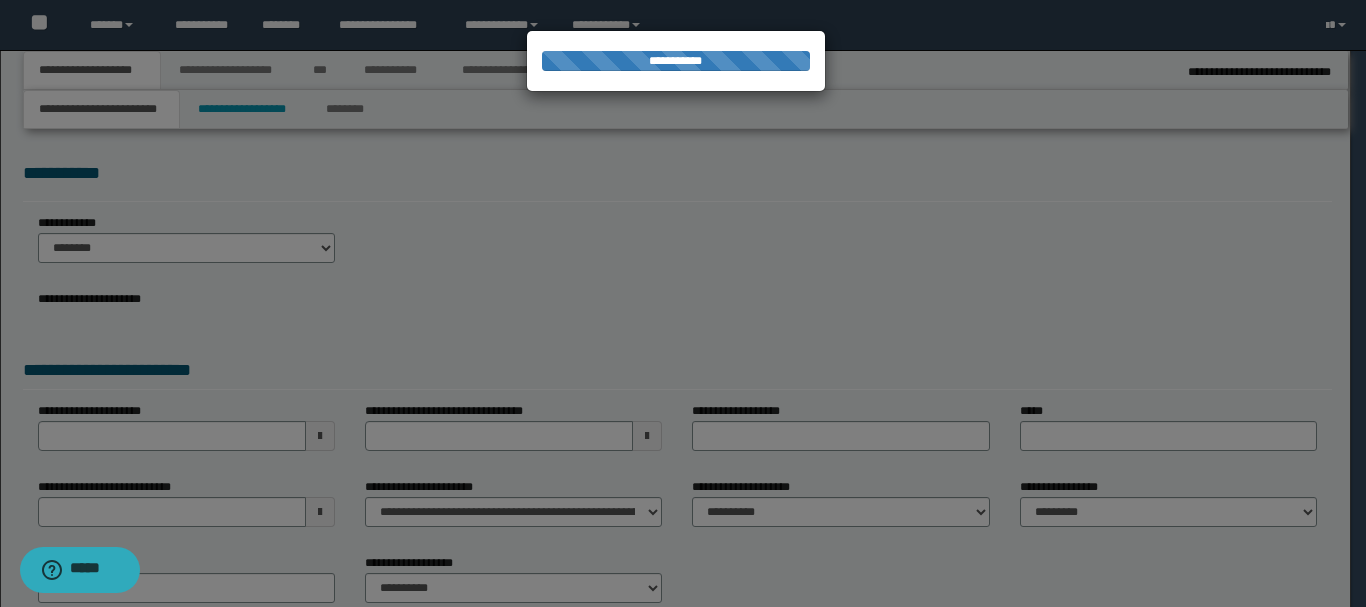 type on "**********" 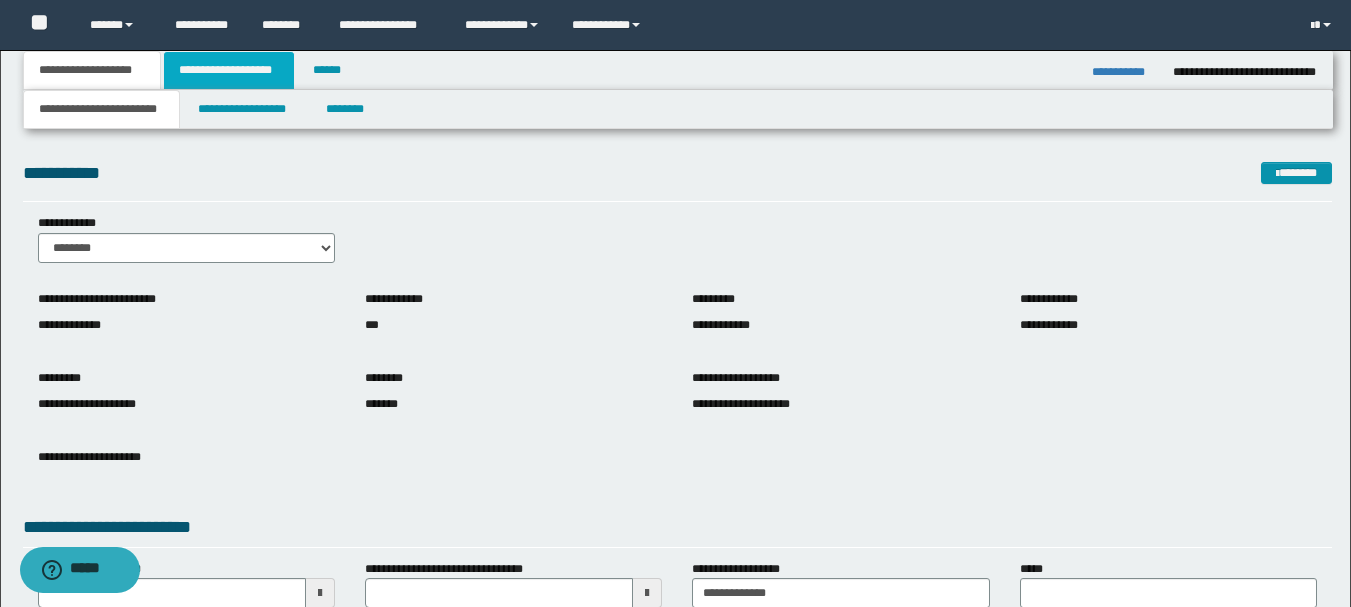 click on "**********" at bounding box center [229, 70] 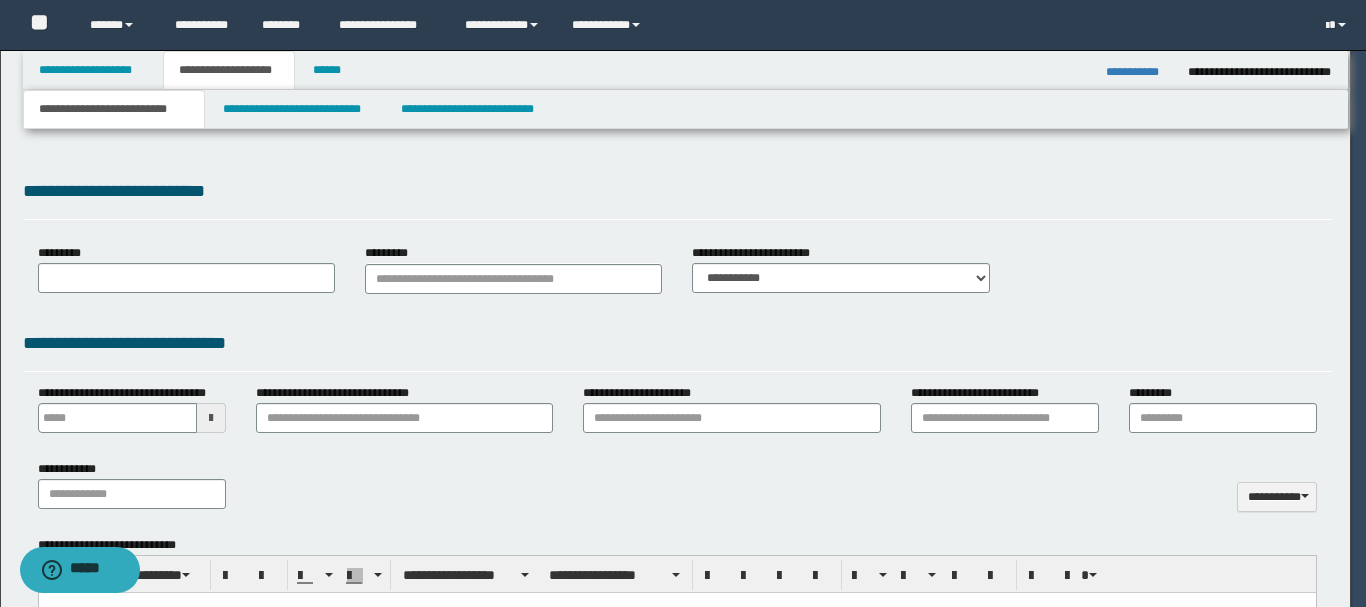 type 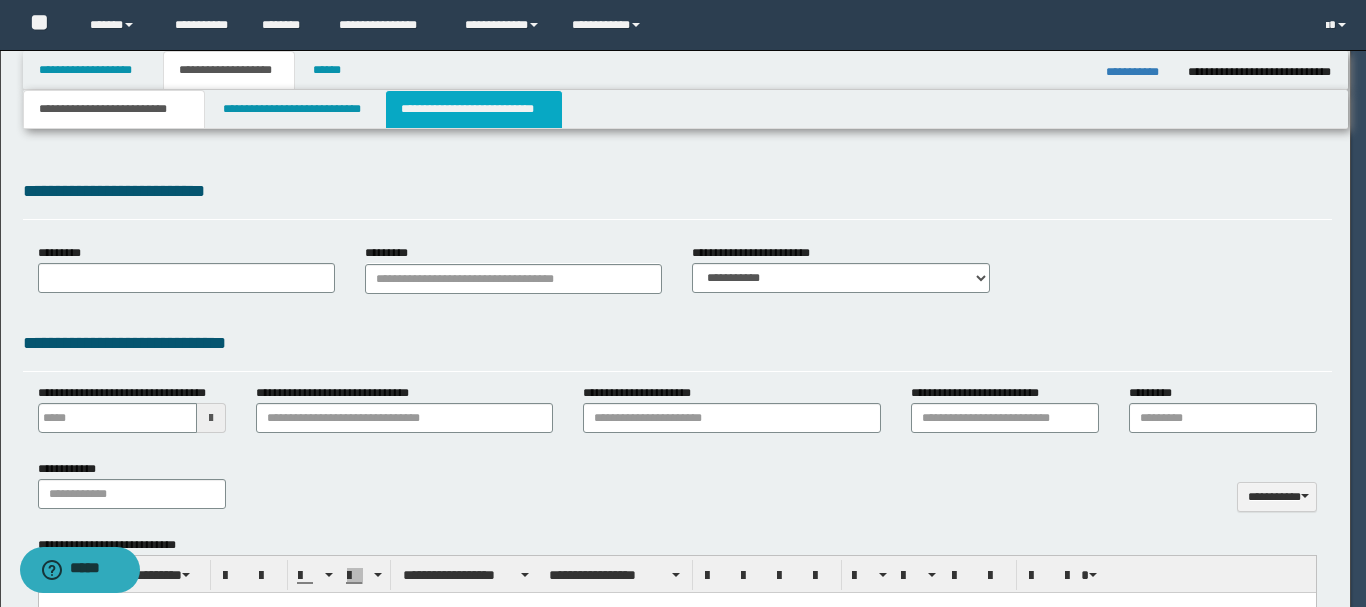 scroll, scrollTop: 0, scrollLeft: 0, axis: both 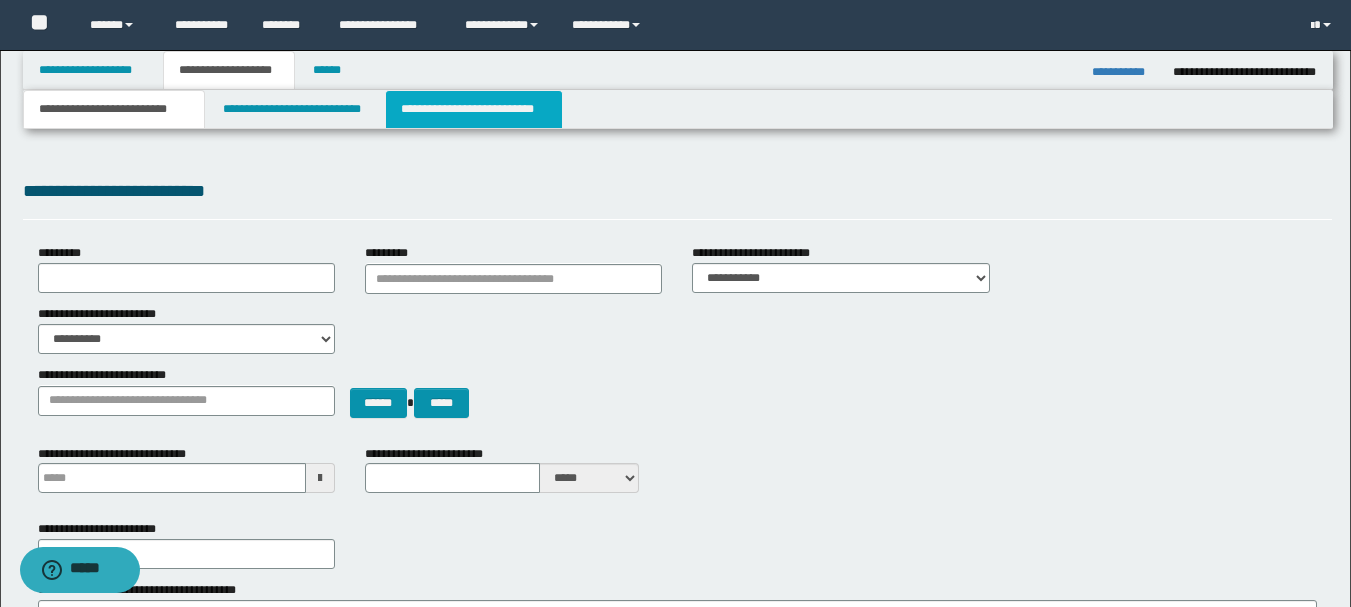 click on "**********" at bounding box center [474, 109] 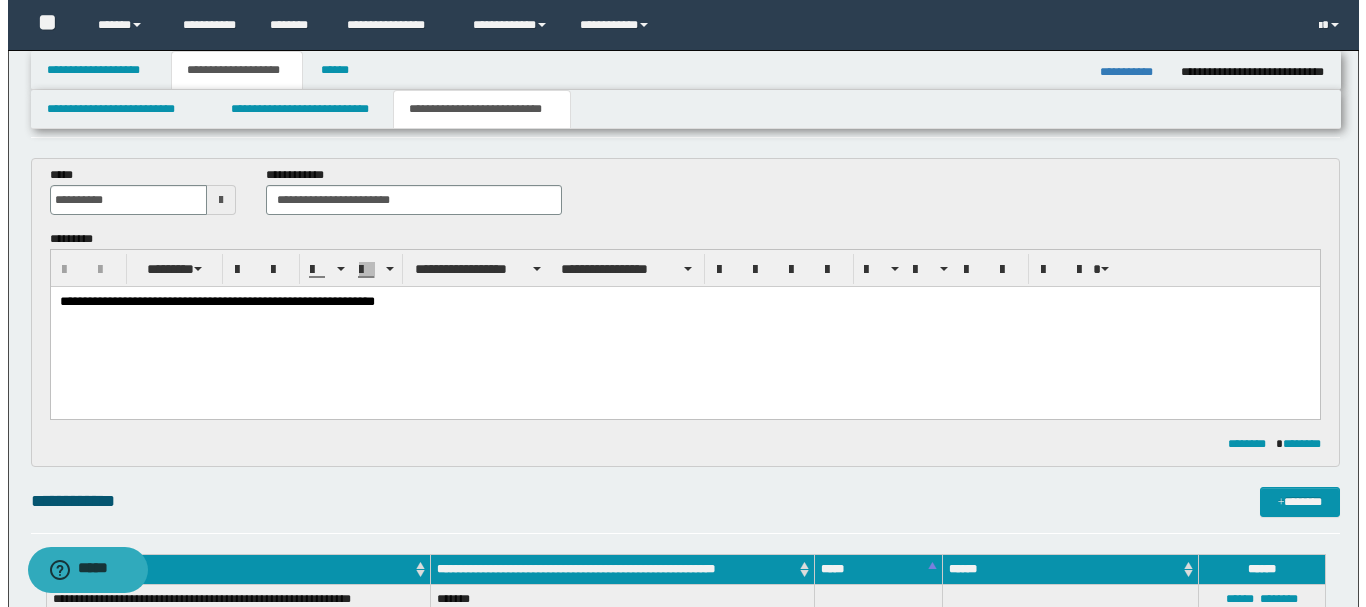 scroll, scrollTop: 0, scrollLeft: 0, axis: both 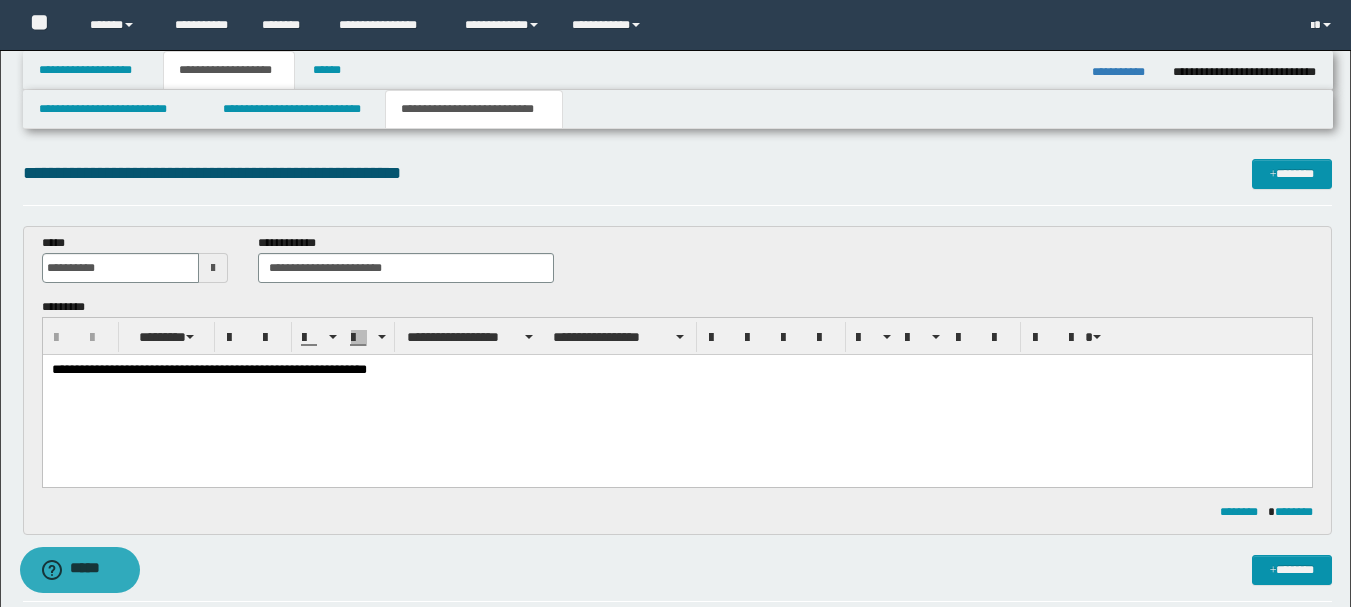 click on "**********" at bounding box center [1125, 72] 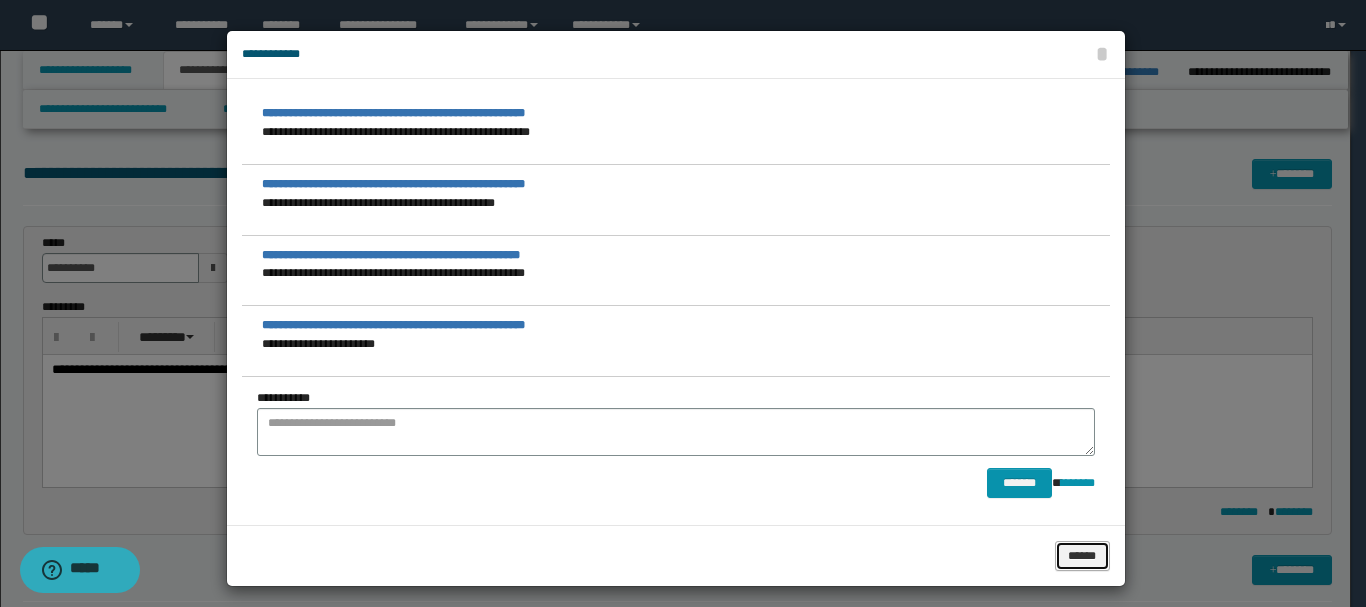 click on "******" at bounding box center (1082, 556) 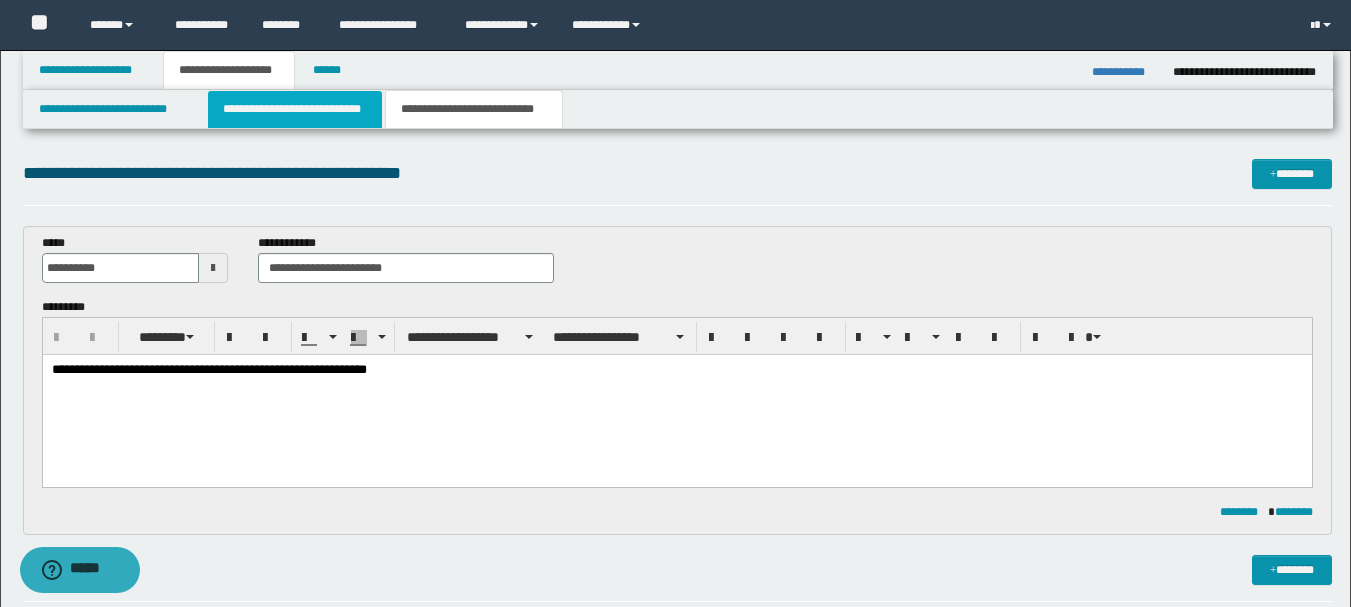 click on "**********" at bounding box center [295, 109] 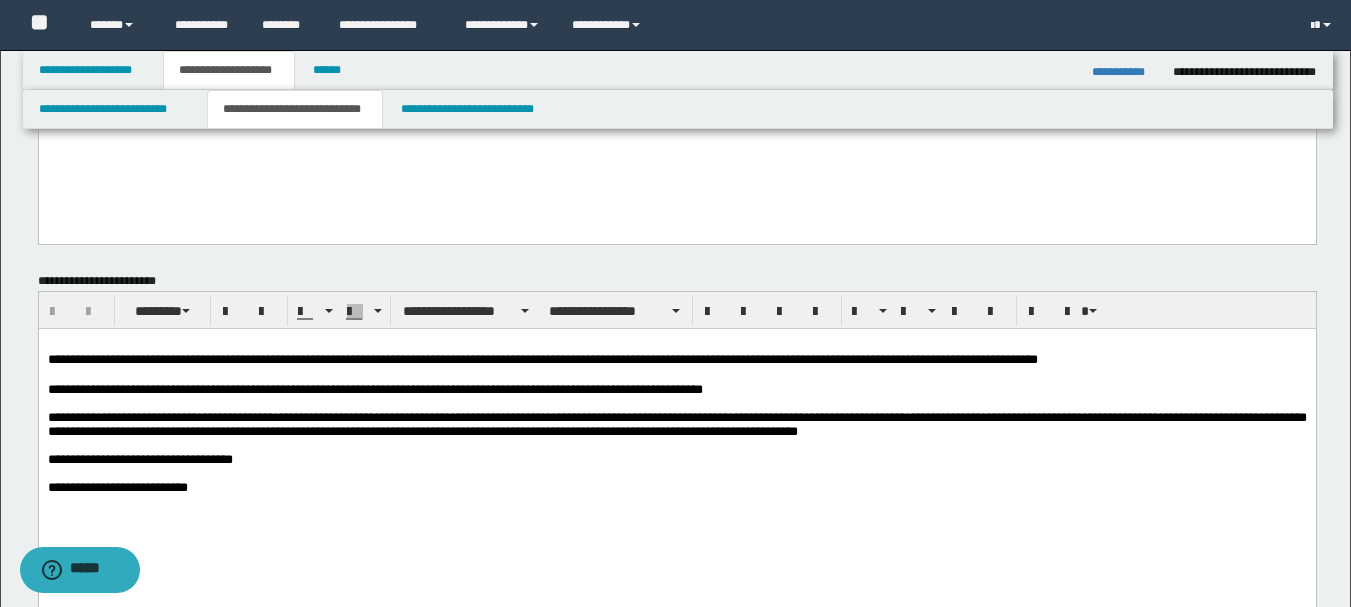 scroll, scrollTop: 700, scrollLeft: 0, axis: vertical 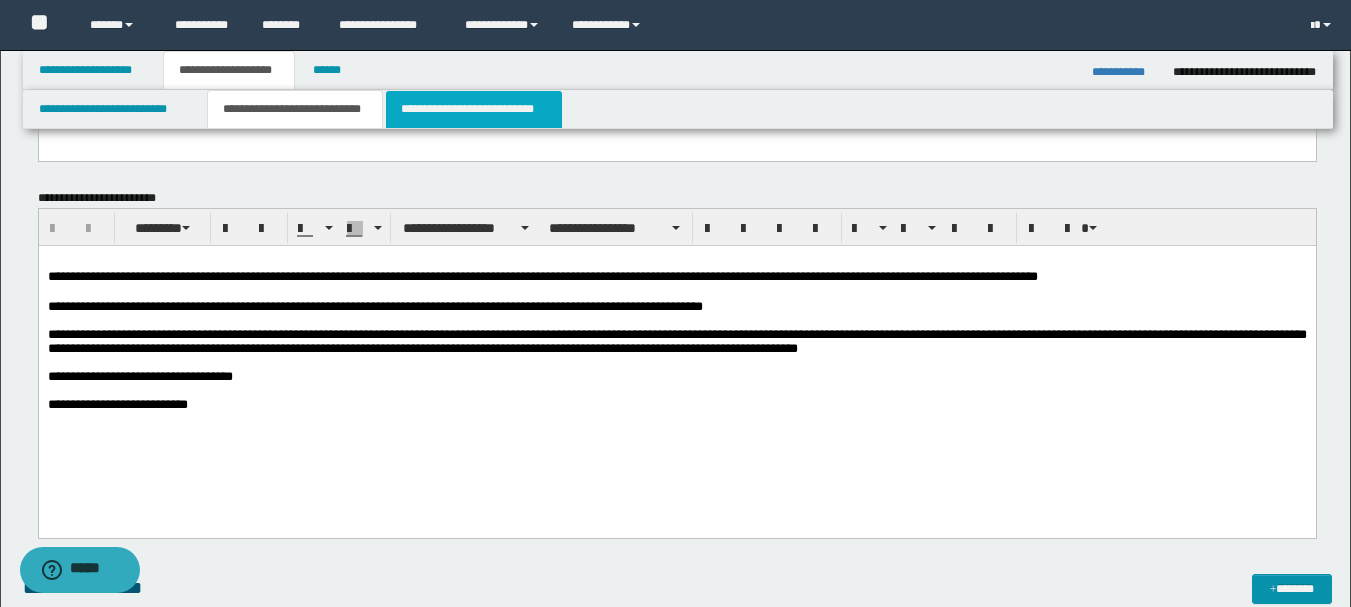 click on "**********" at bounding box center (474, 109) 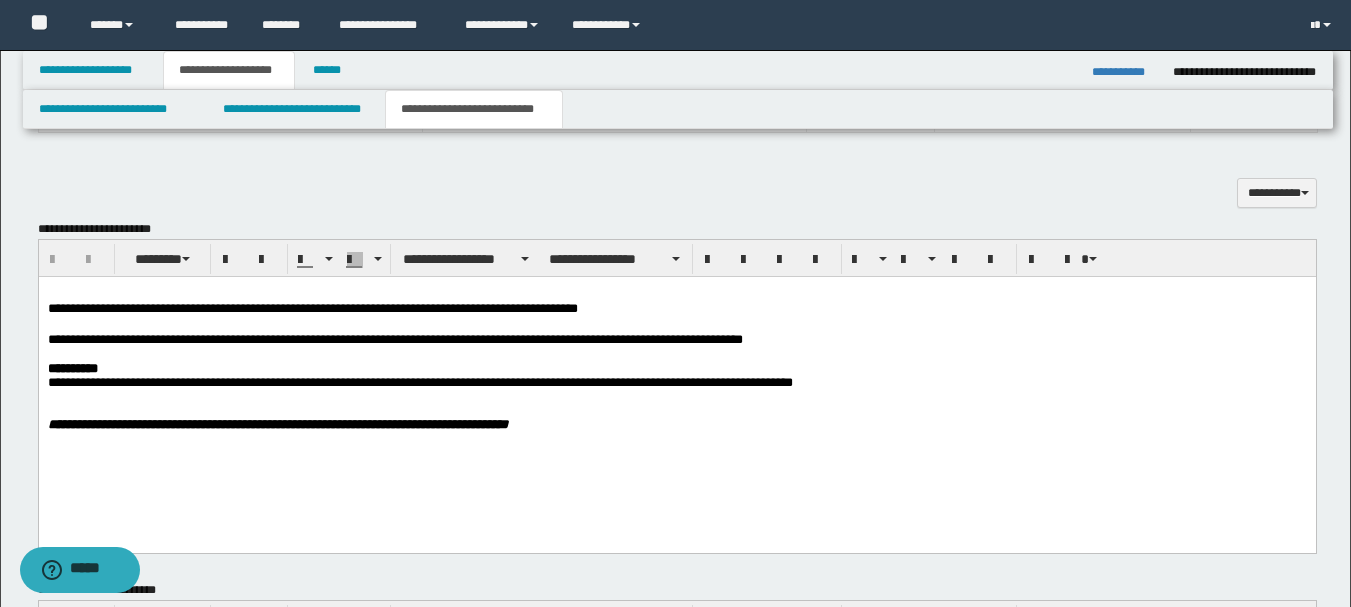 scroll, scrollTop: 600, scrollLeft: 0, axis: vertical 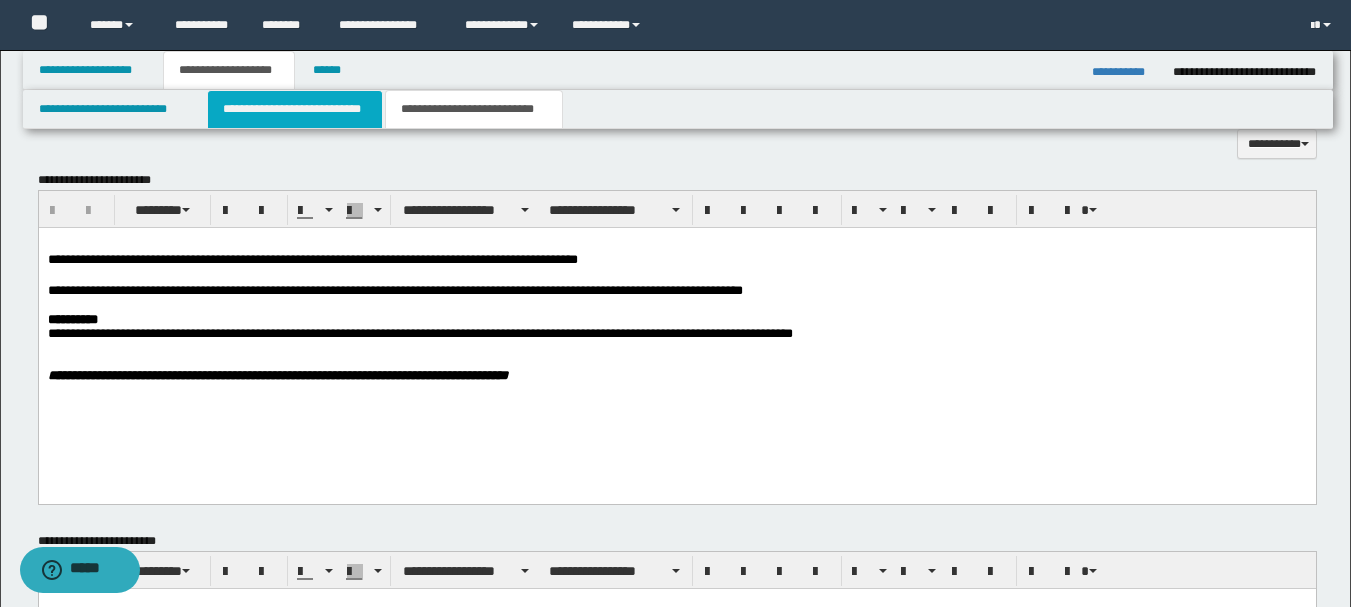 click on "**********" at bounding box center (295, 109) 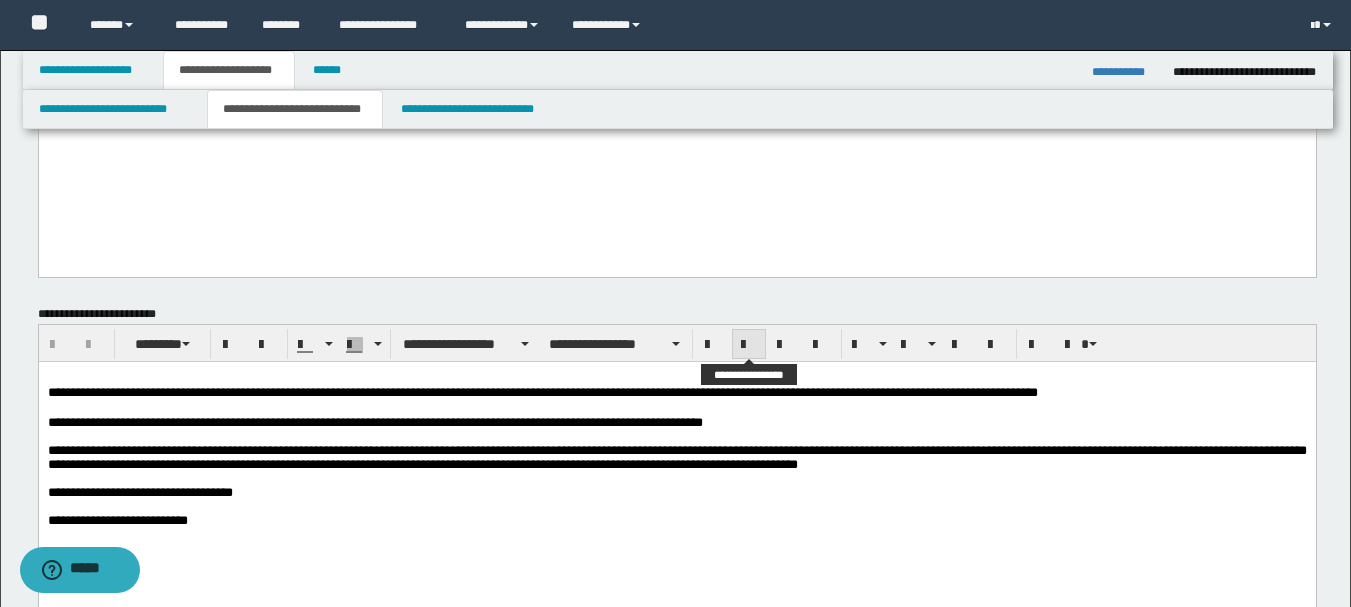 scroll, scrollTop: 0, scrollLeft: 0, axis: both 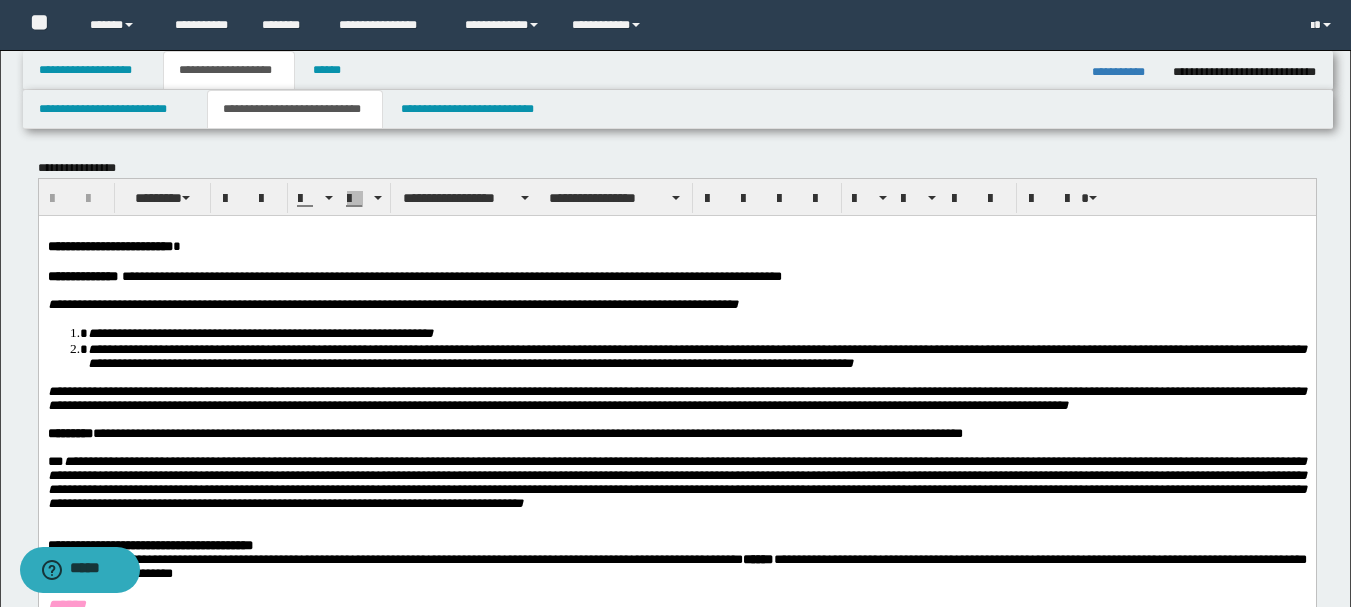 click on "**********" at bounding box center [1125, 72] 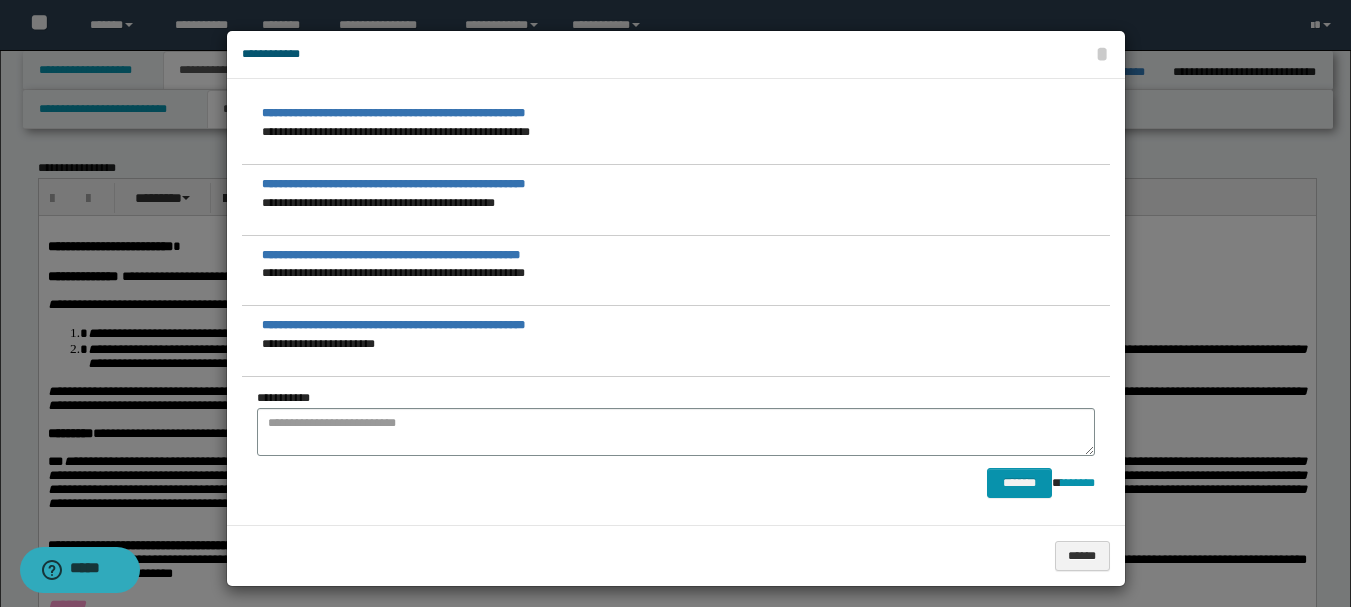 click at bounding box center (683, 303) 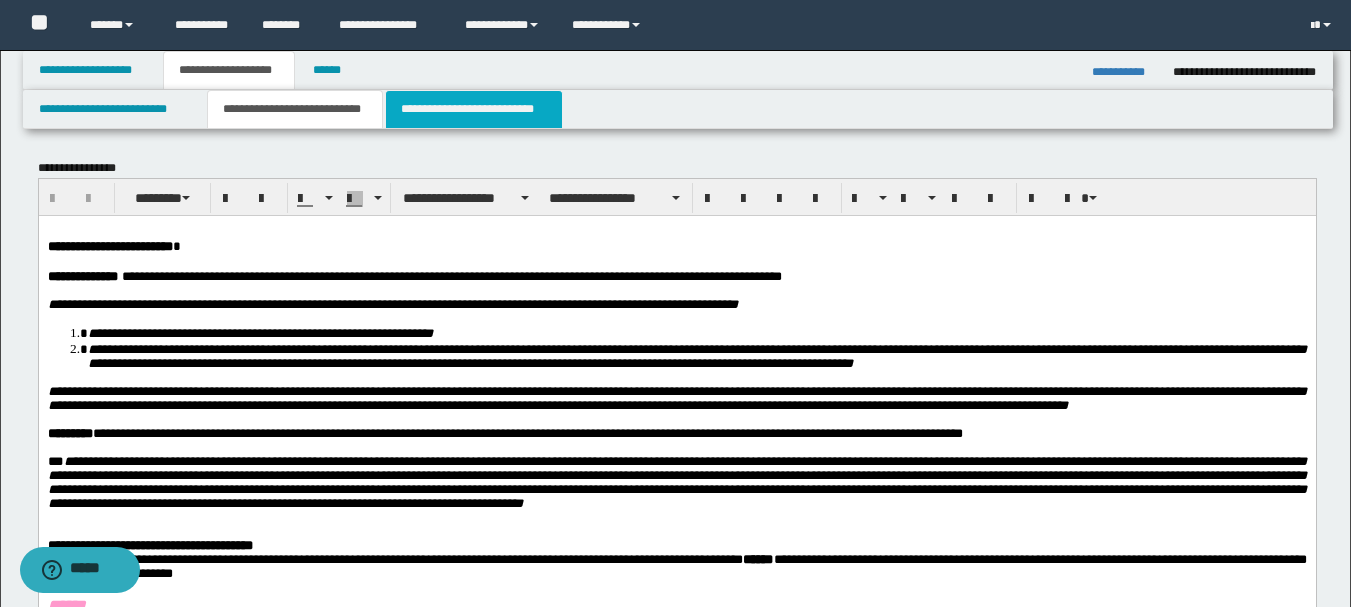 click on "**********" at bounding box center [474, 109] 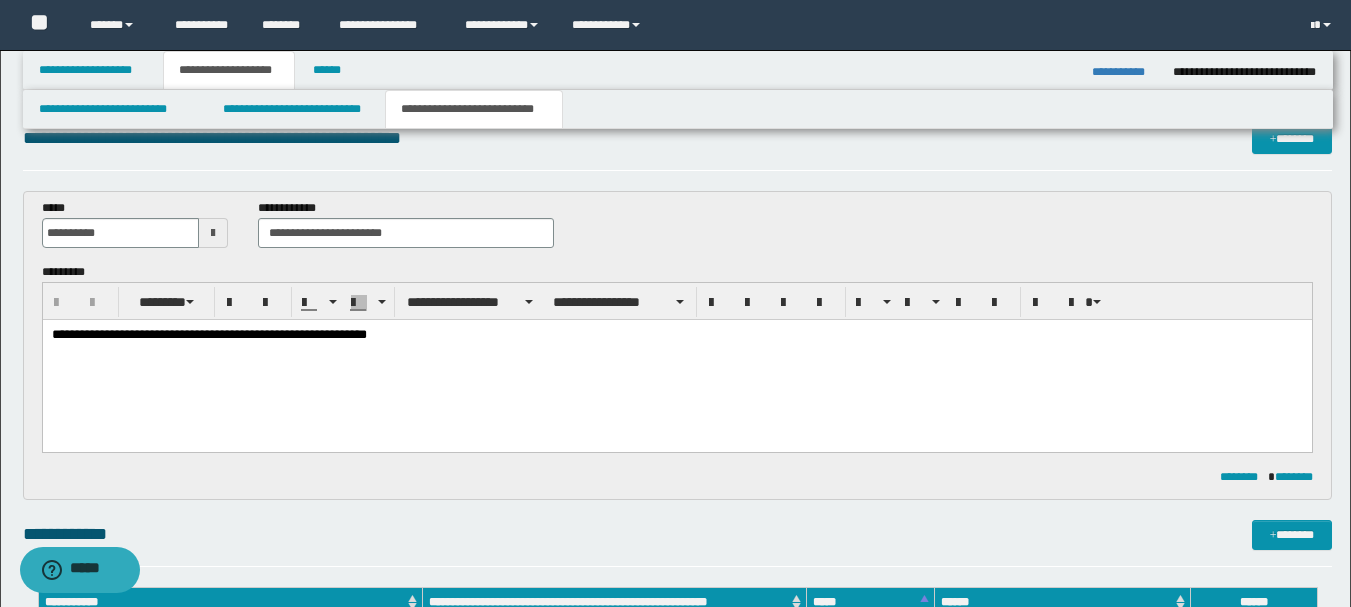 scroll, scrollTop: 0, scrollLeft: 0, axis: both 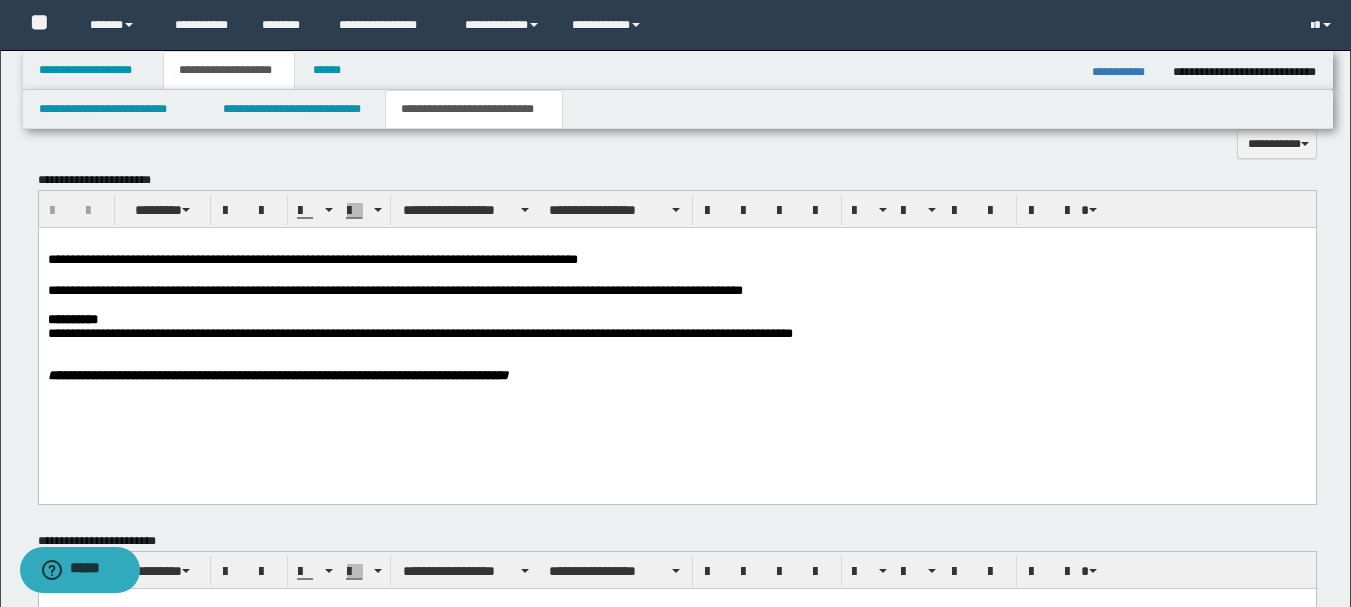 click on "**********" at bounding box center [676, 334] 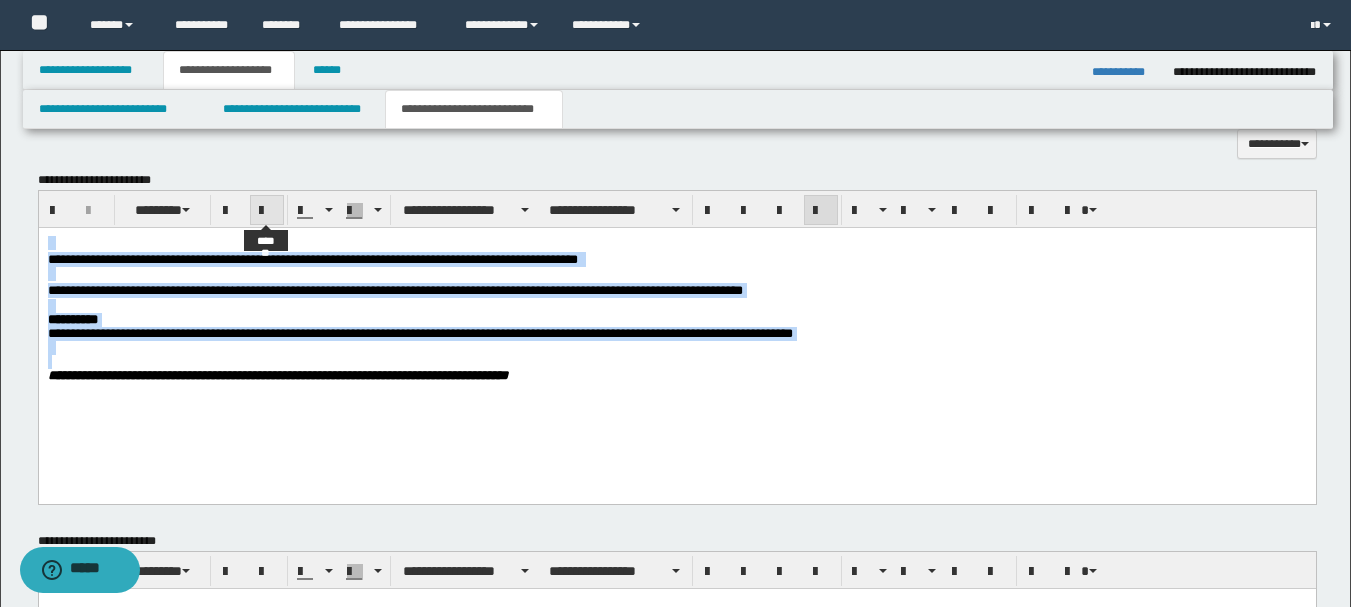 paste 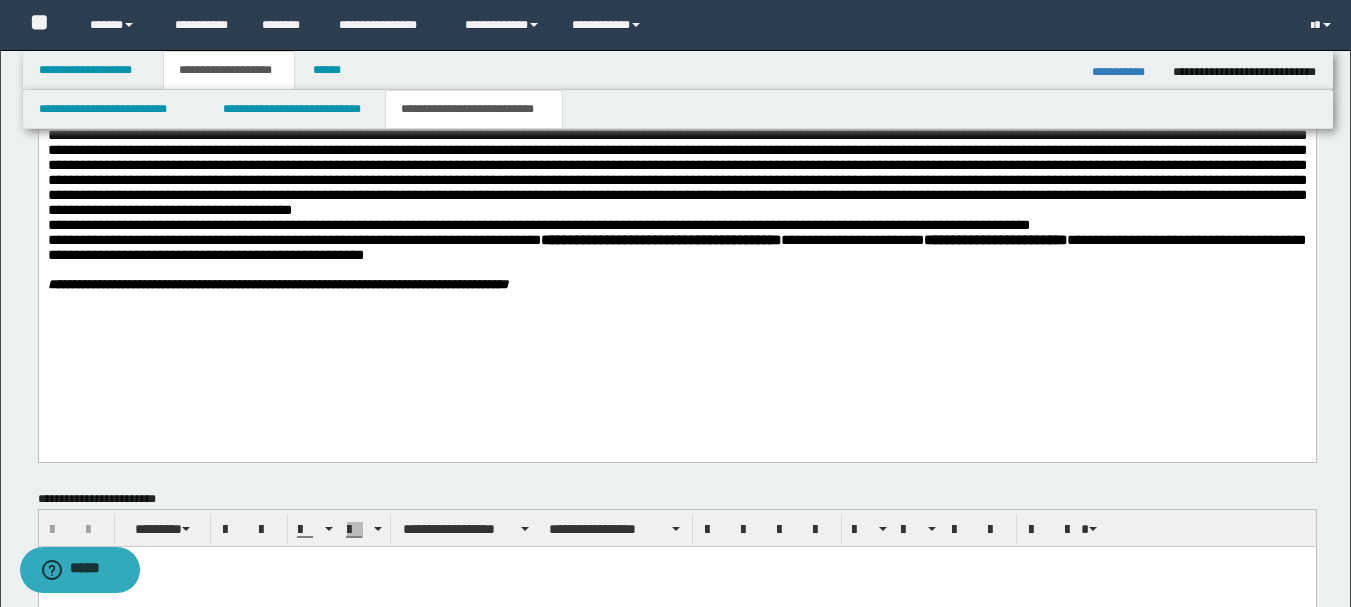 scroll, scrollTop: 1000, scrollLeft: 0, axis: vertical 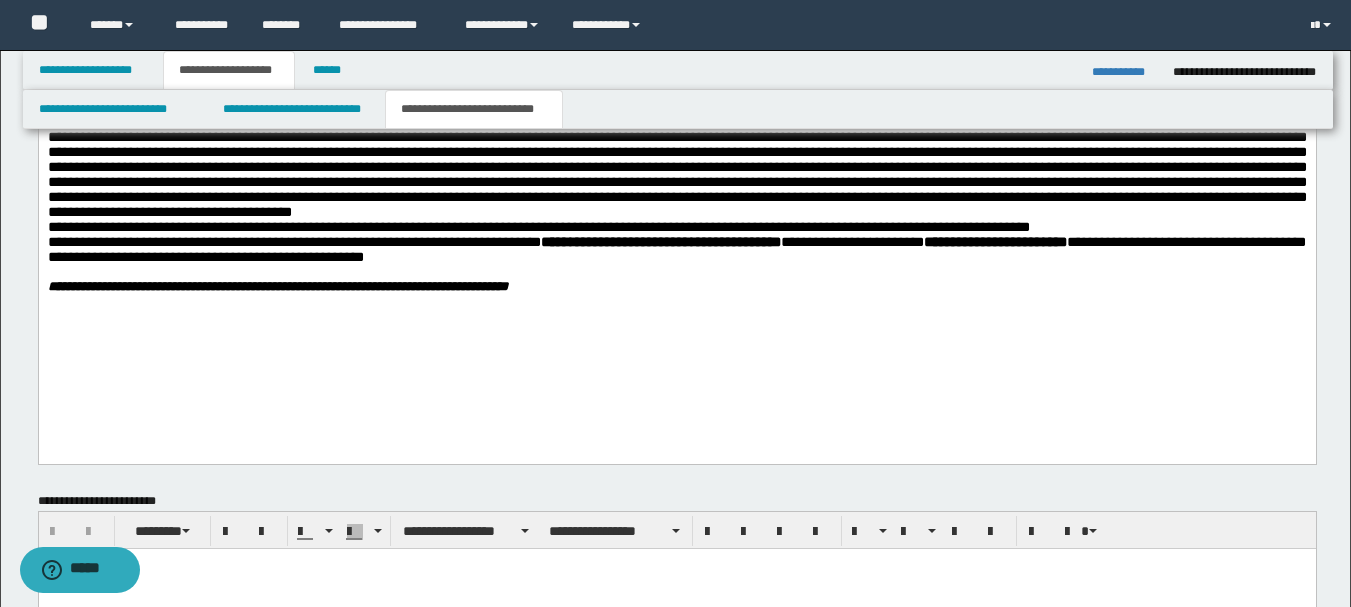 click on "**********" at bounding box center [1125, 72] 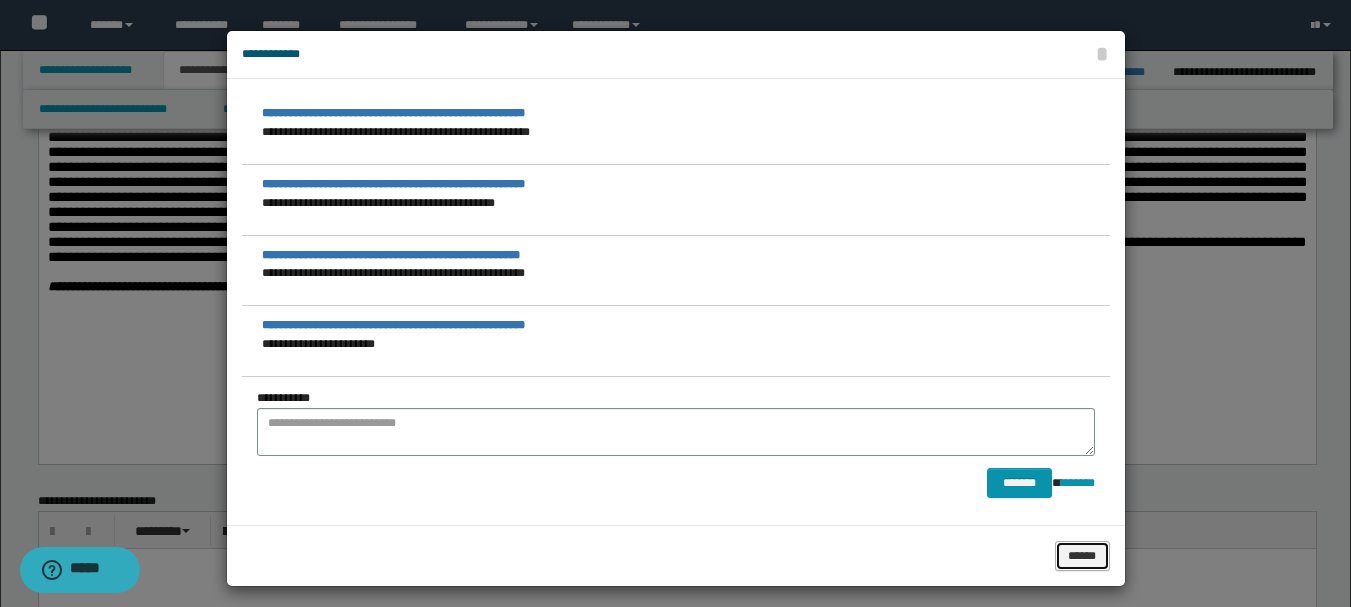 click on "******" at bounding box center (1082, 556) 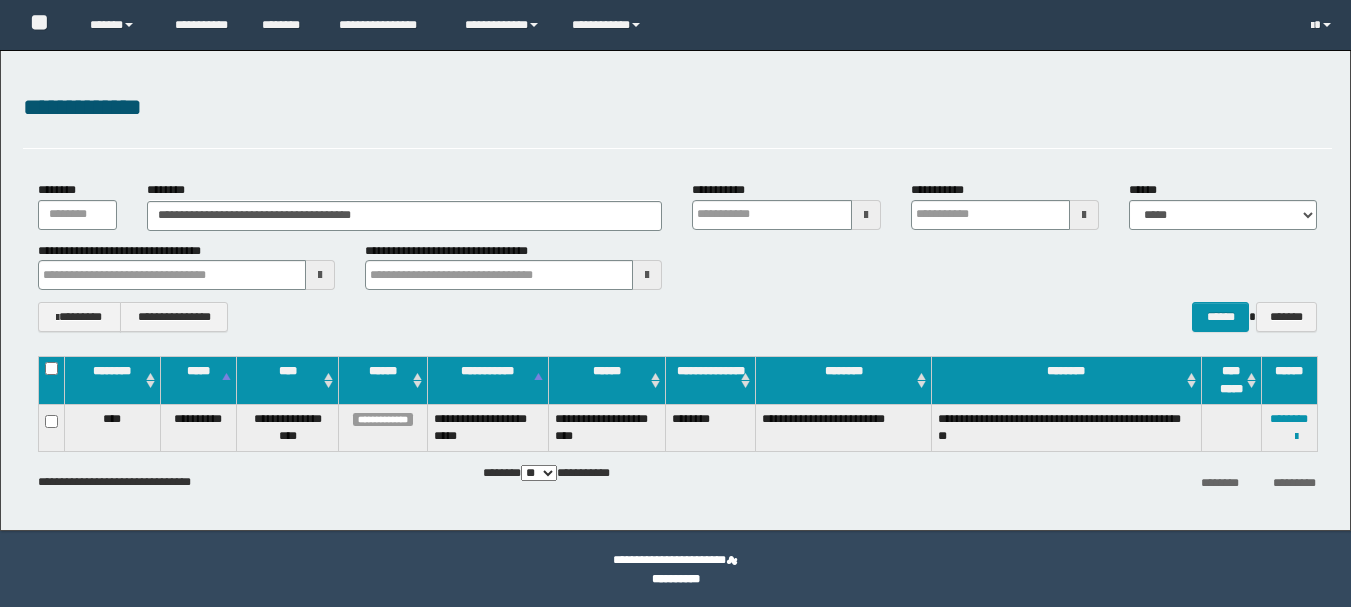 scroll, scrollTop: 0, scrollLeft: 0, axis: both 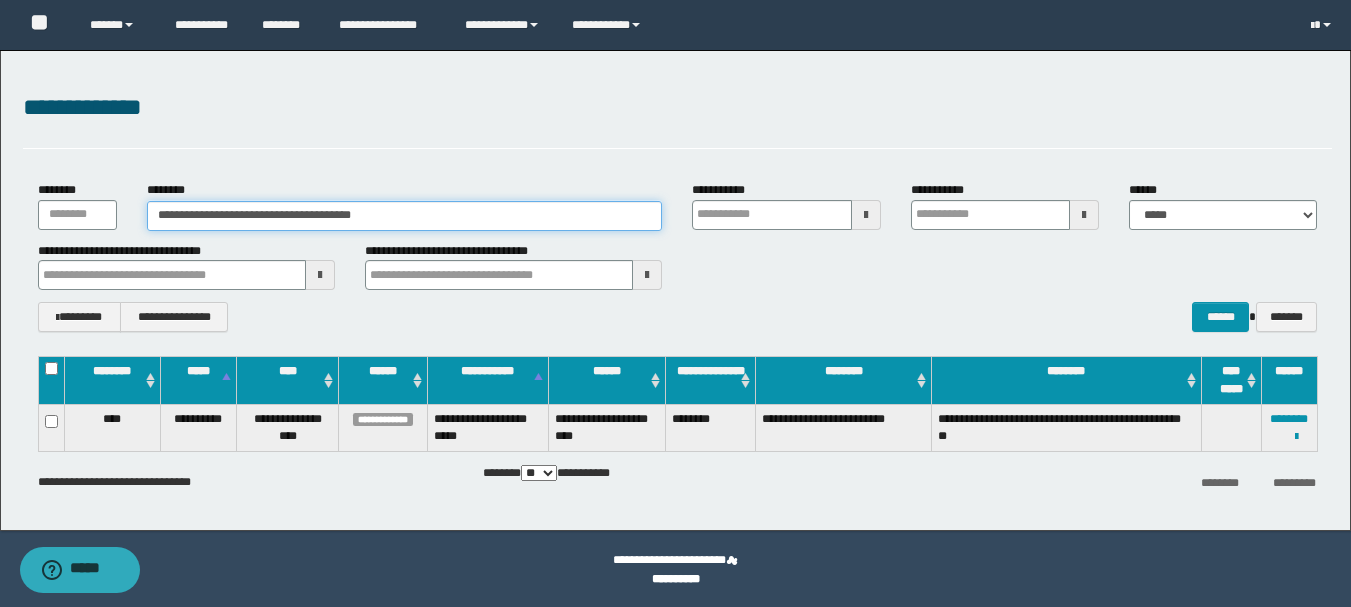 drag, startPoint x: 391, startPoint y: 214, endPoint x: 96, endPoint y: 225, distance: 295.20502 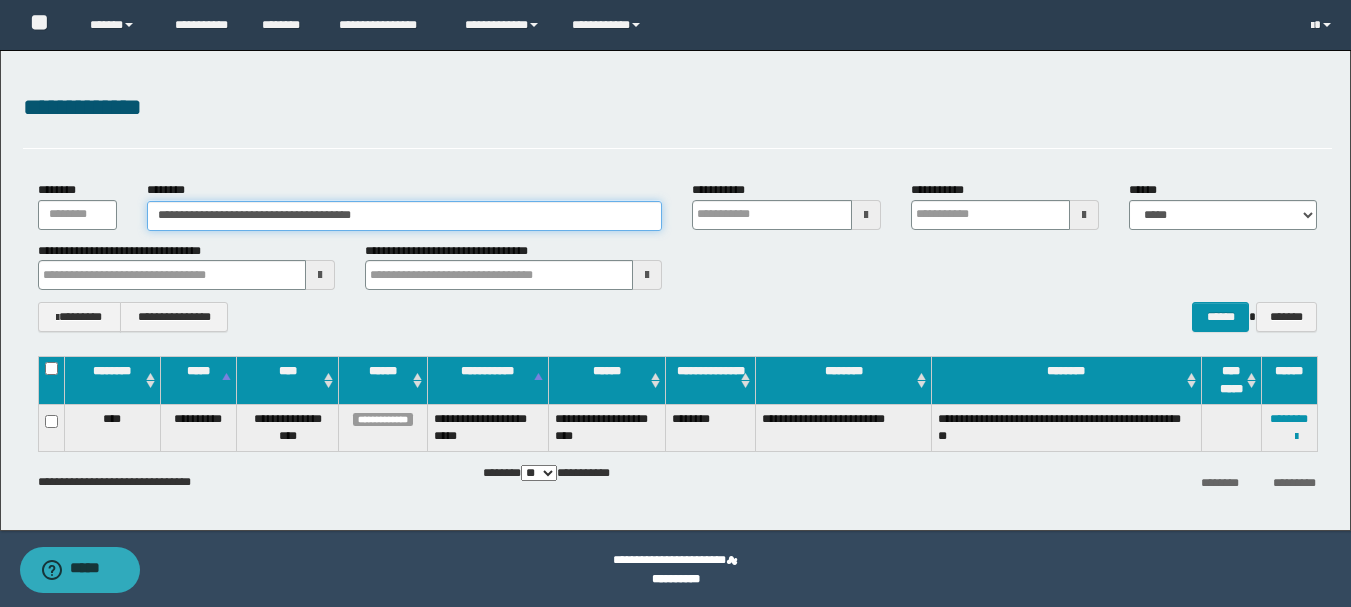 paste 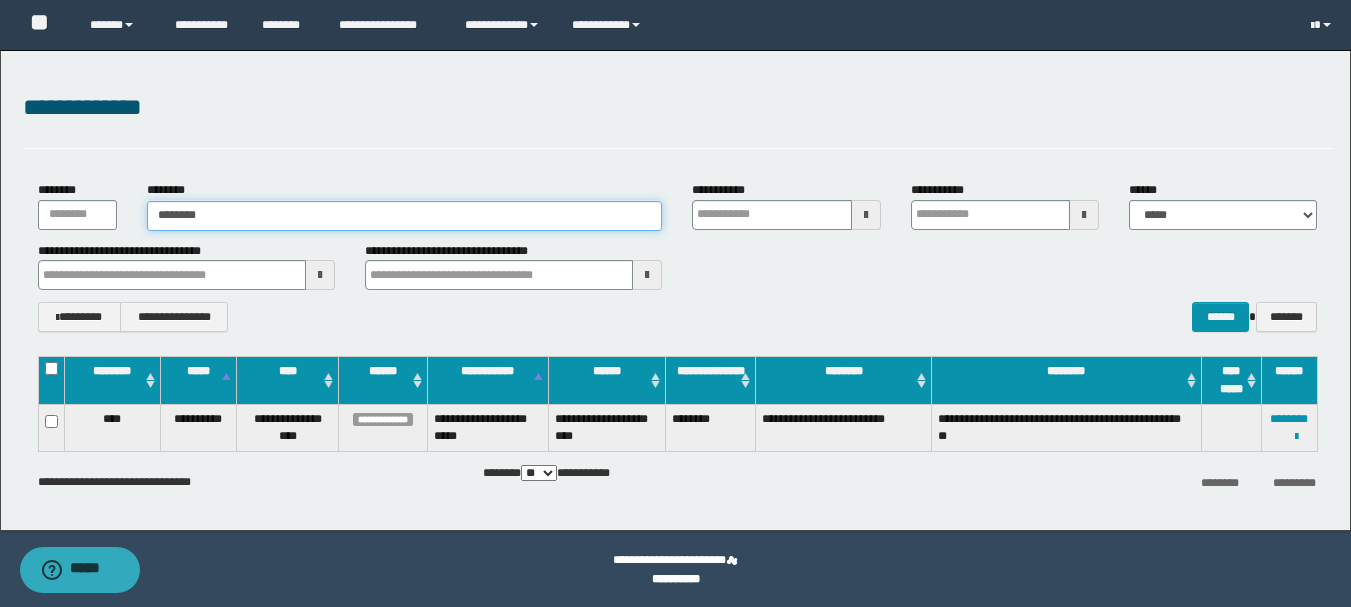 type on "********" 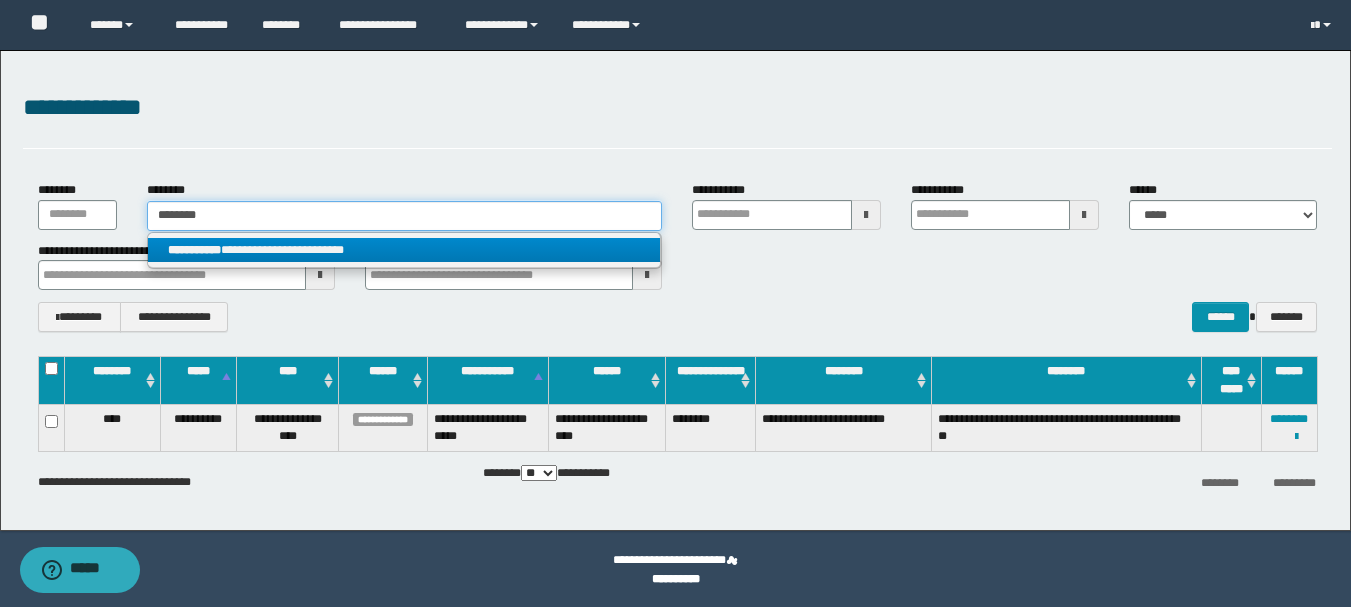 type on "********" 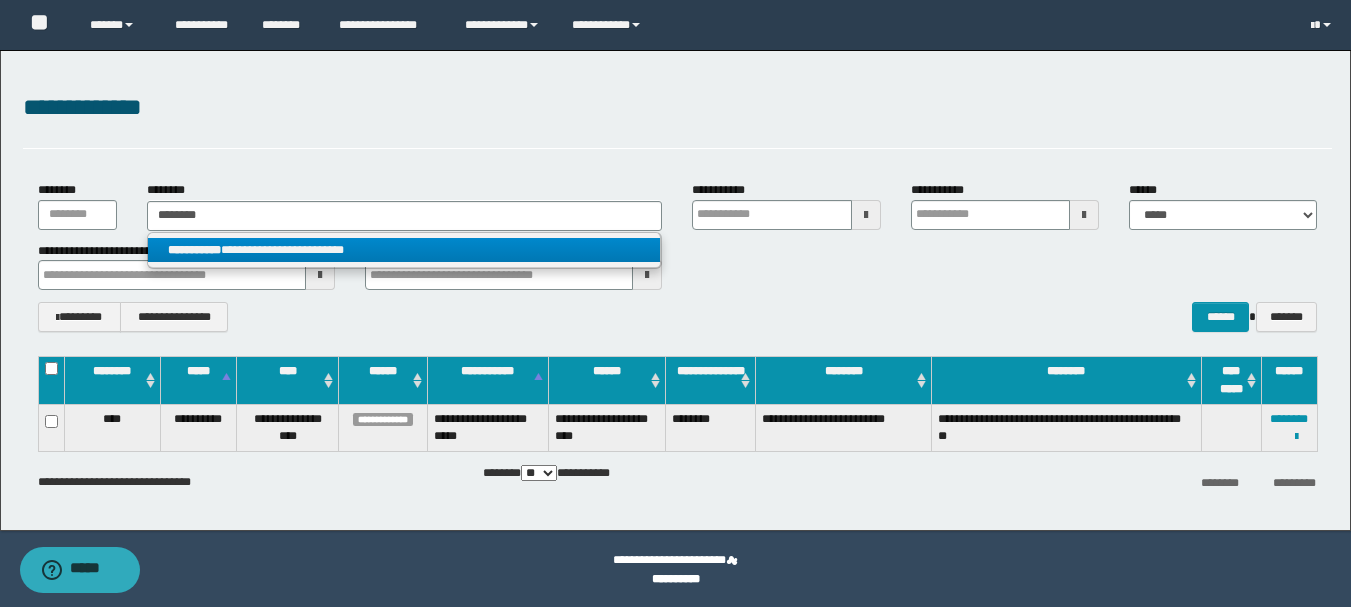 click on "**********" at bounding box center (404, 250) 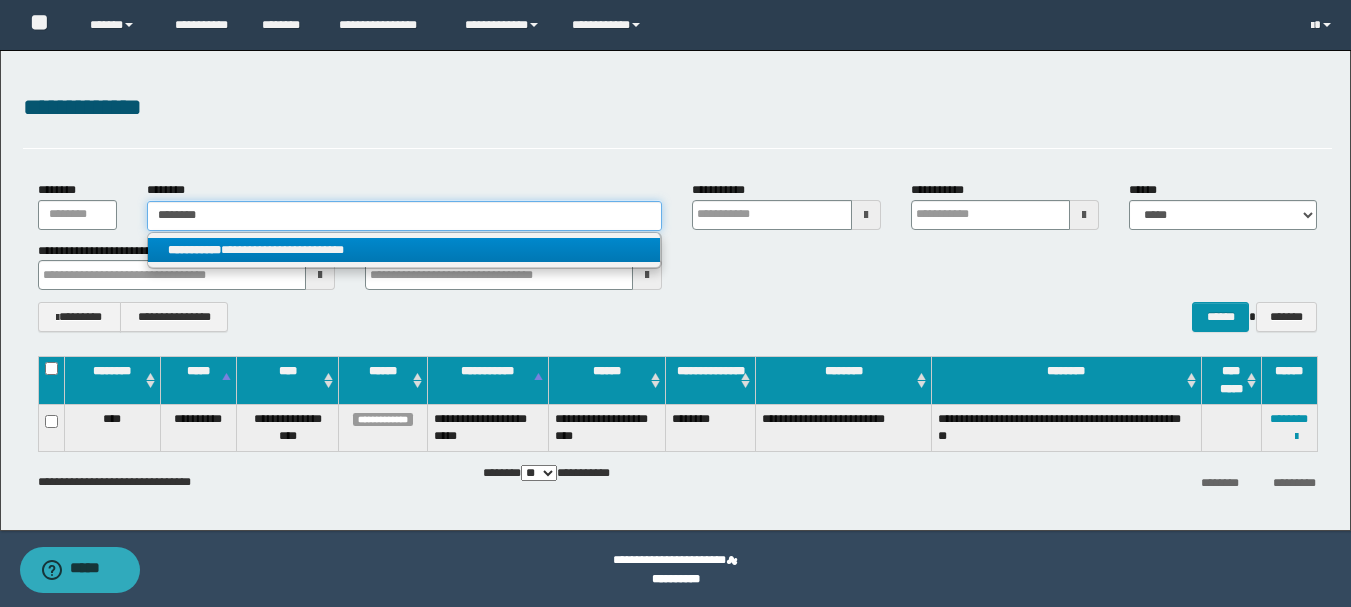 type 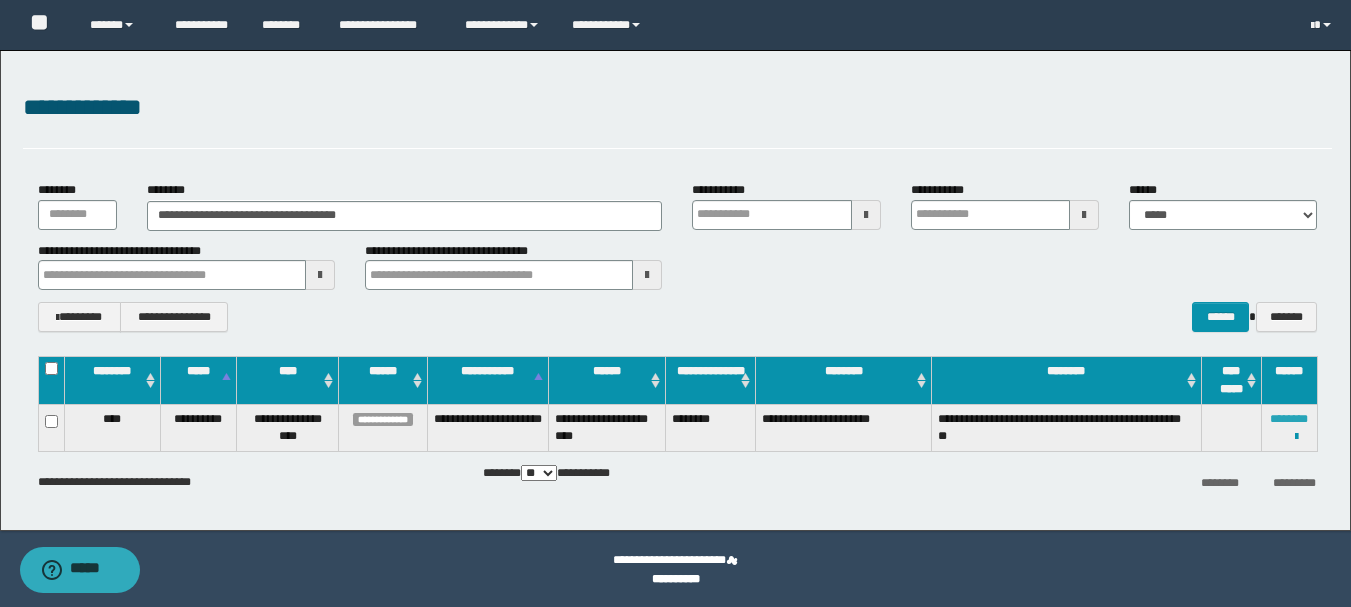 click on "********" at bounding box center (1289, 419) 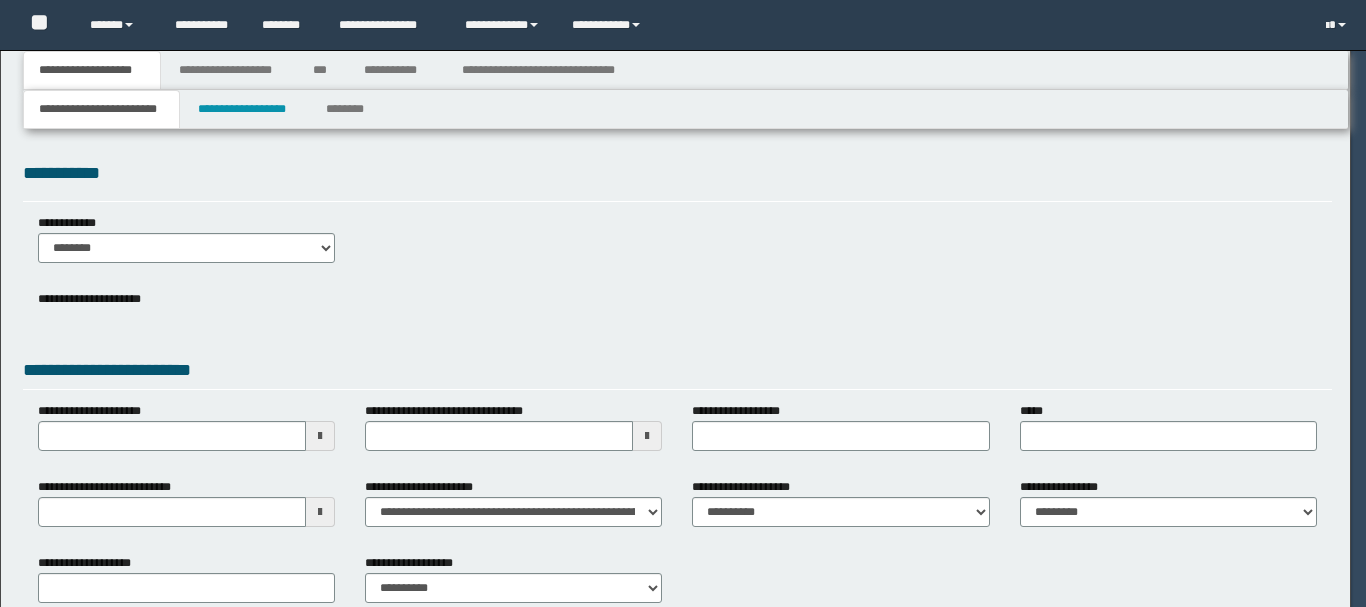 scroll, scrollTop: 0, scrollLeft: 0, axis: both 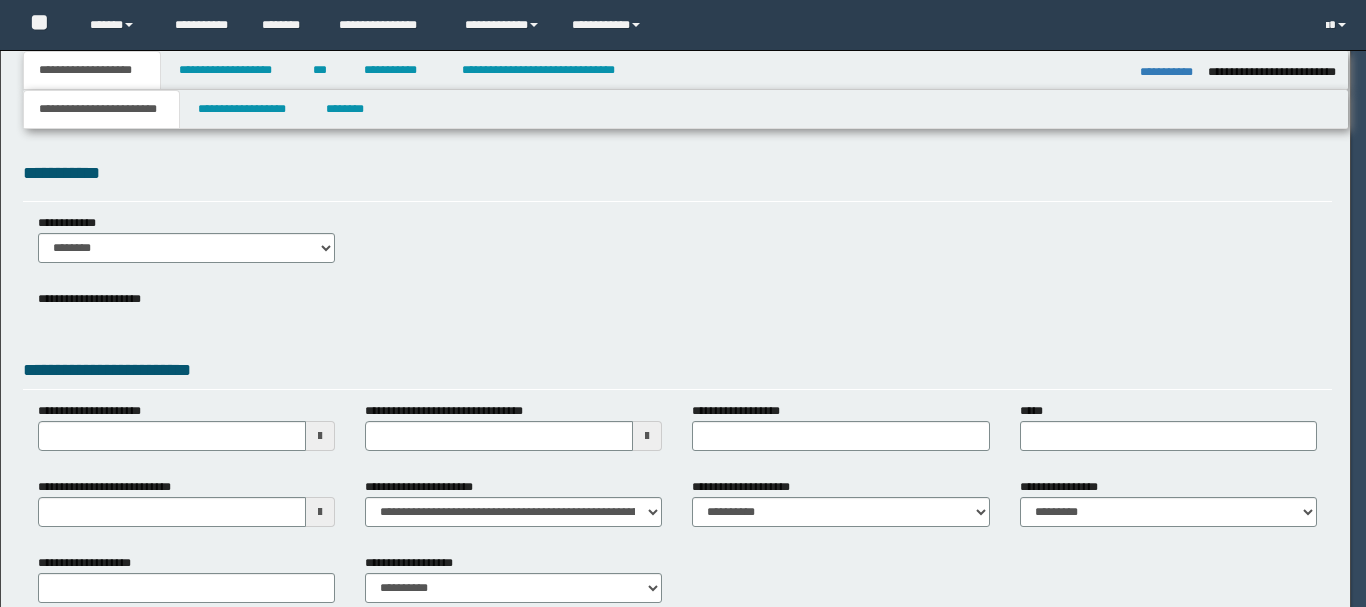 type on "**********" 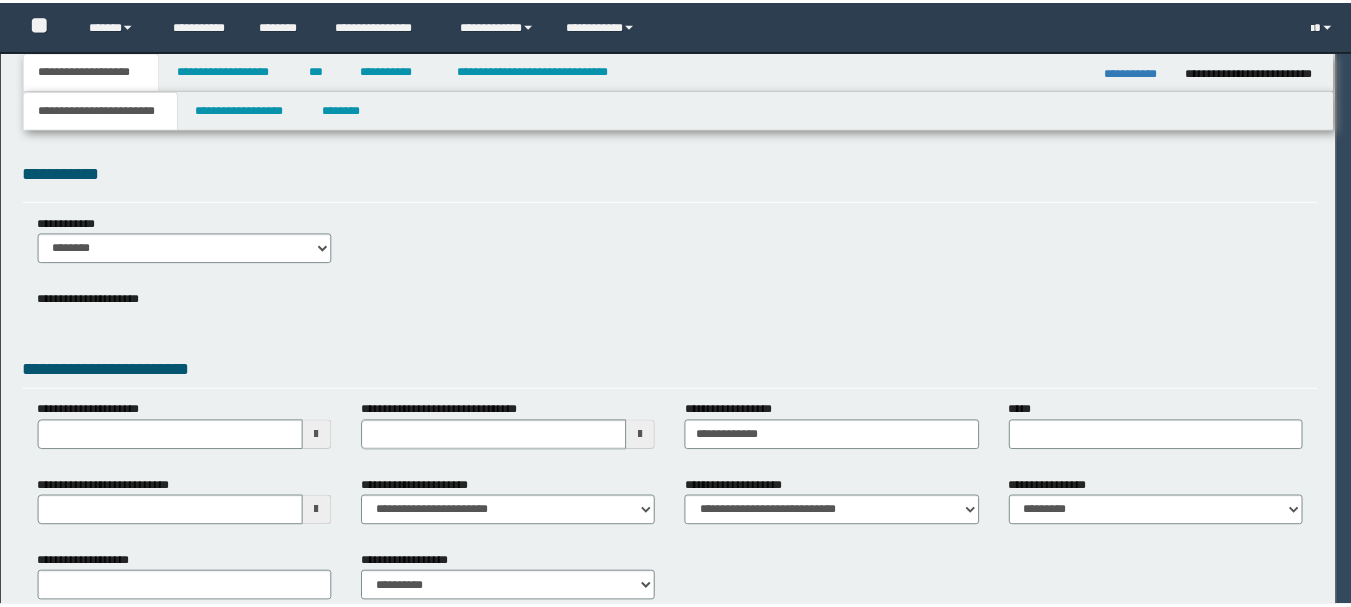 scroll, scrollTop: 0, scrollLeft: 0, axis: both 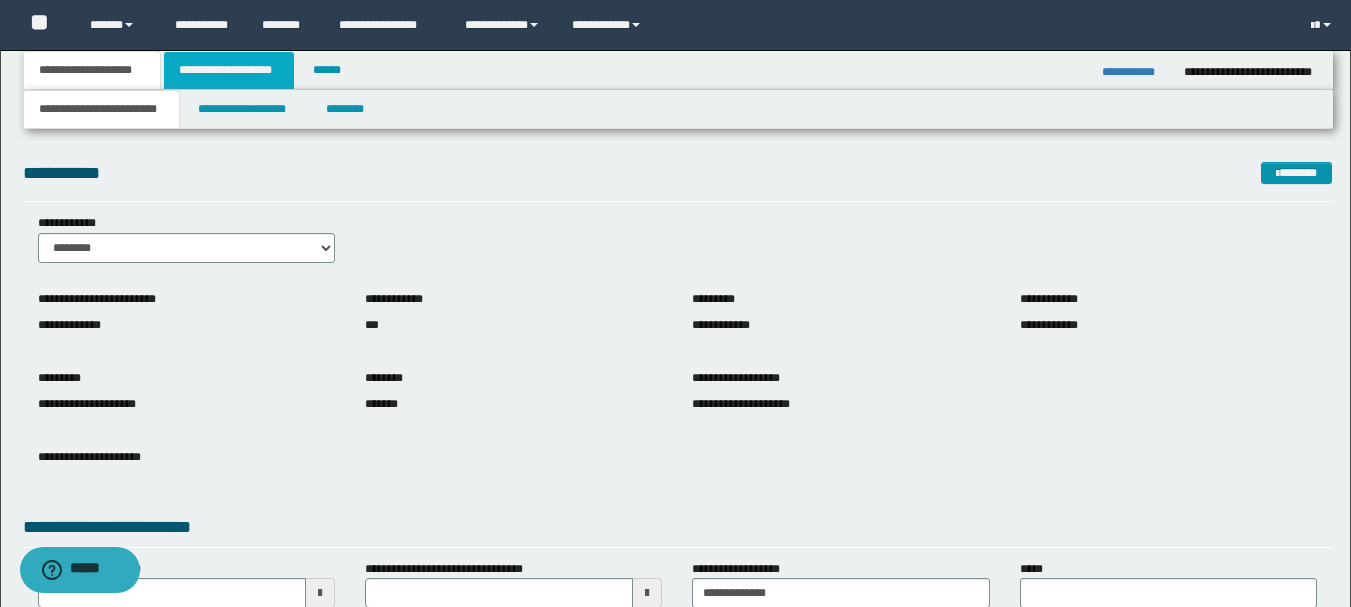 click on "**********" at bounding box center [229, 70] 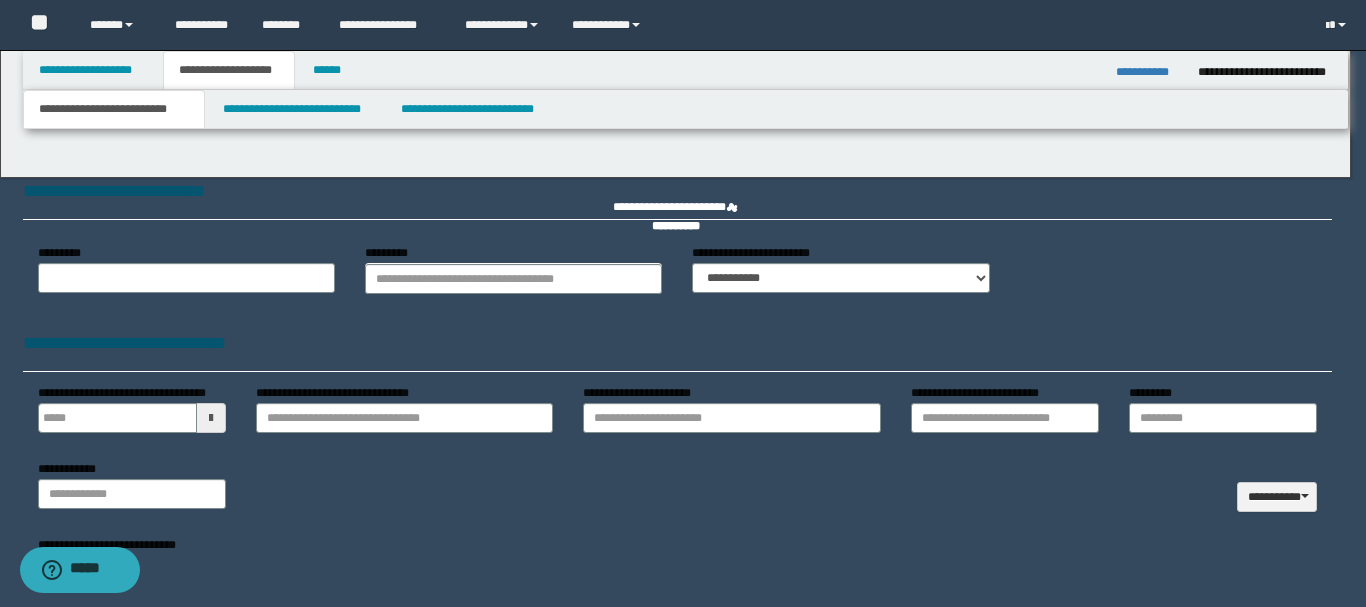 type 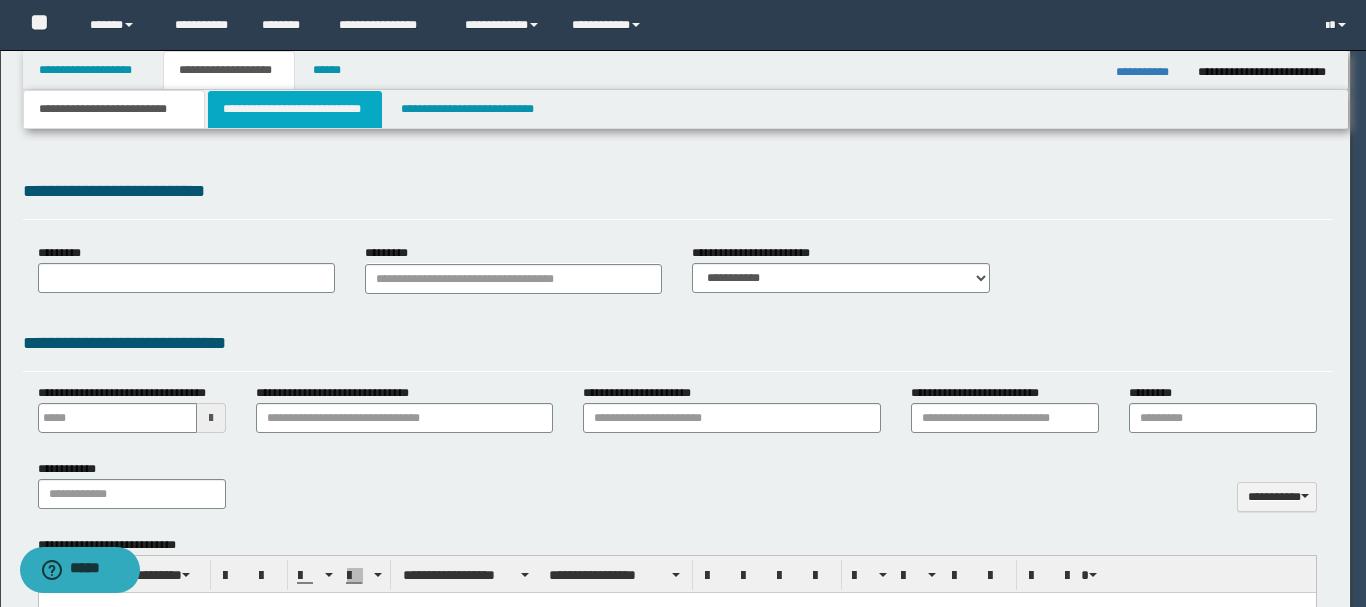 select on "*" 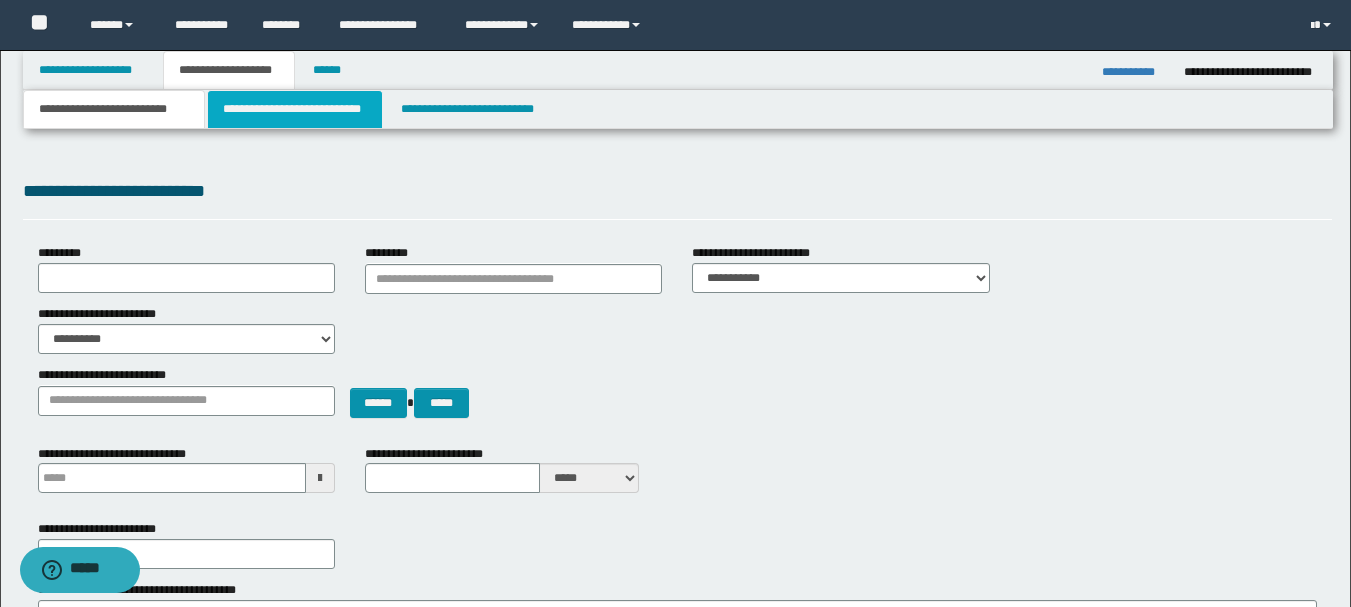 click on "**********" at bounding box center (295, 109) 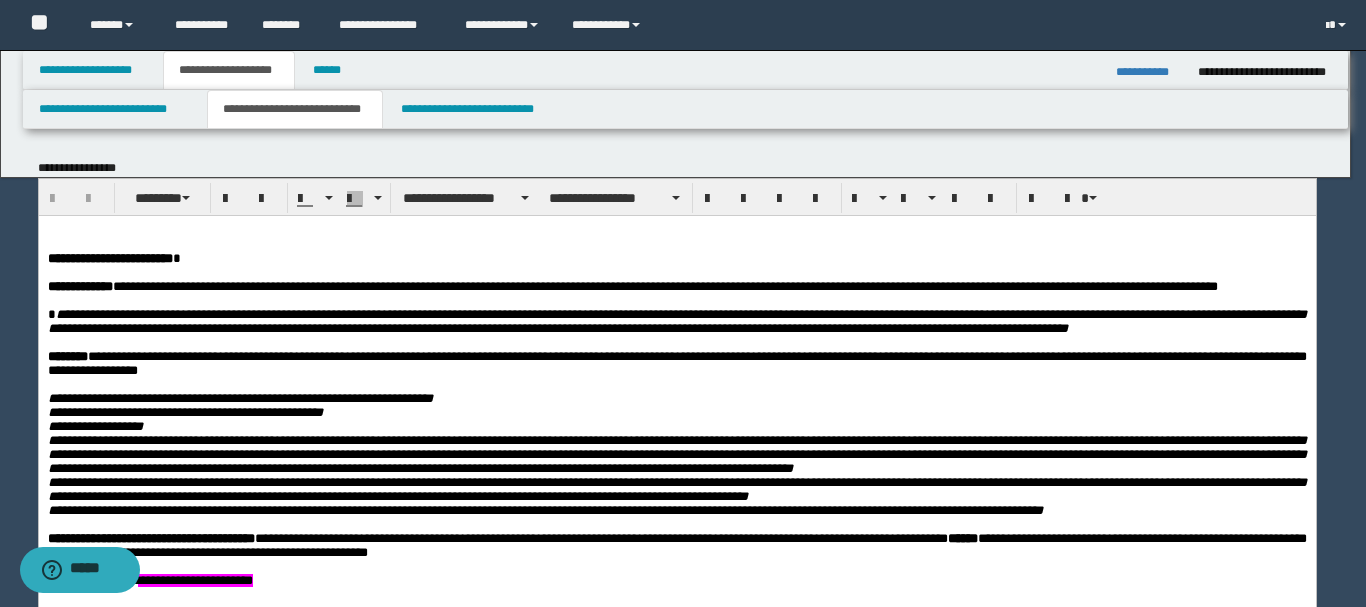 scroll, scrollTop: 0, scrollLeft: 0, axis: both 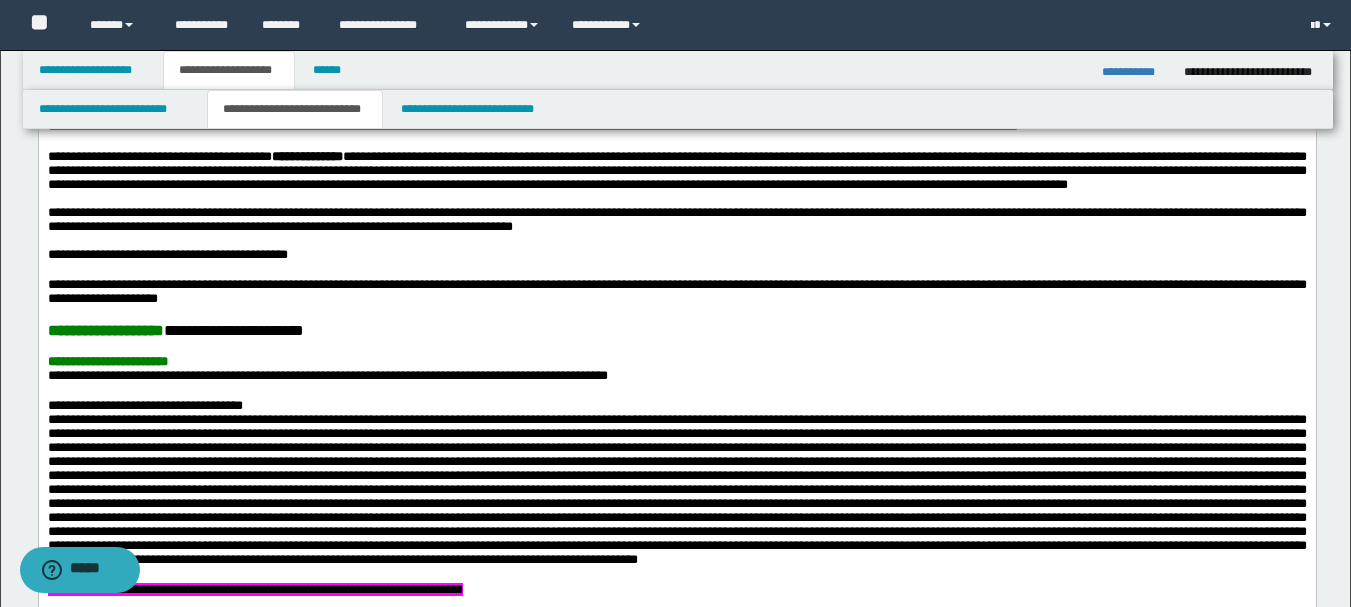 click on "**********" at bounding box center [1135, 72] 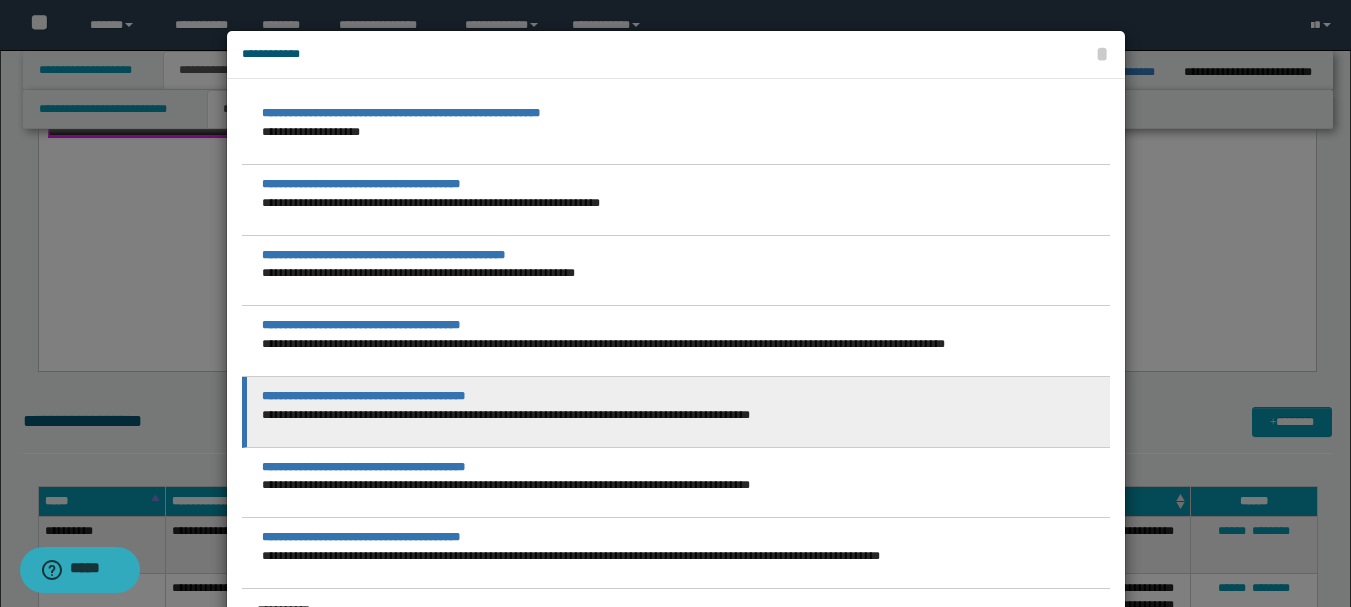 scroll, scrollTop: 1600, scrollLeft: 0, axis: vertical 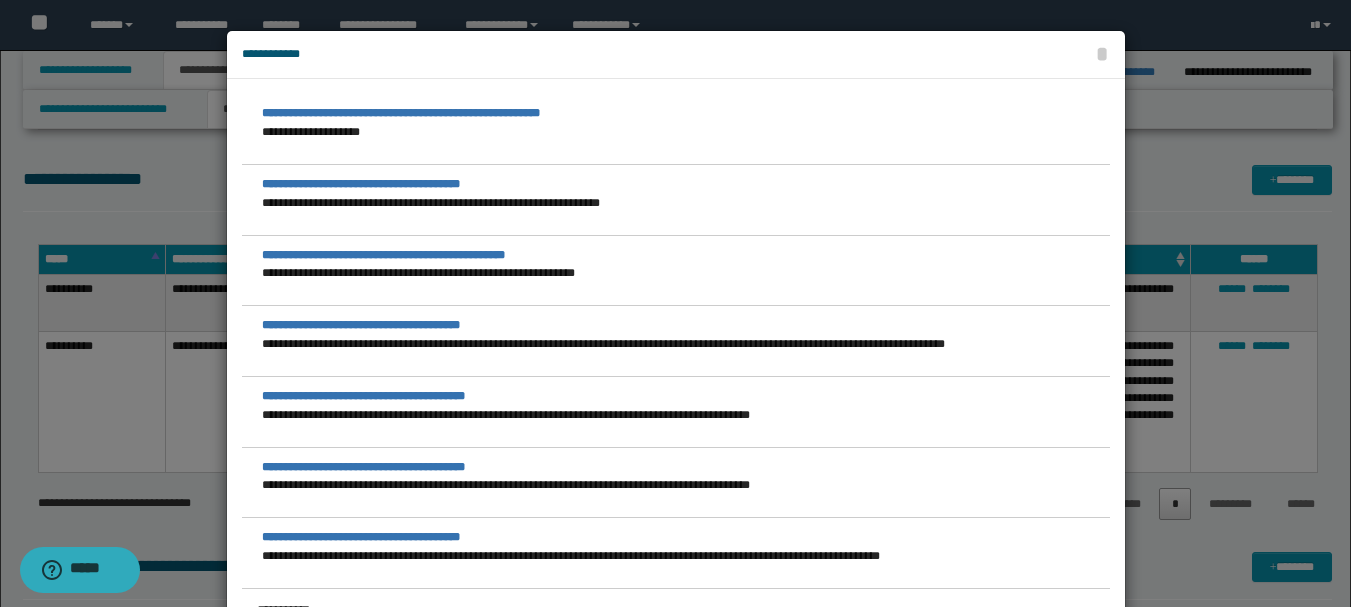 click at bounding box center [683, 303] 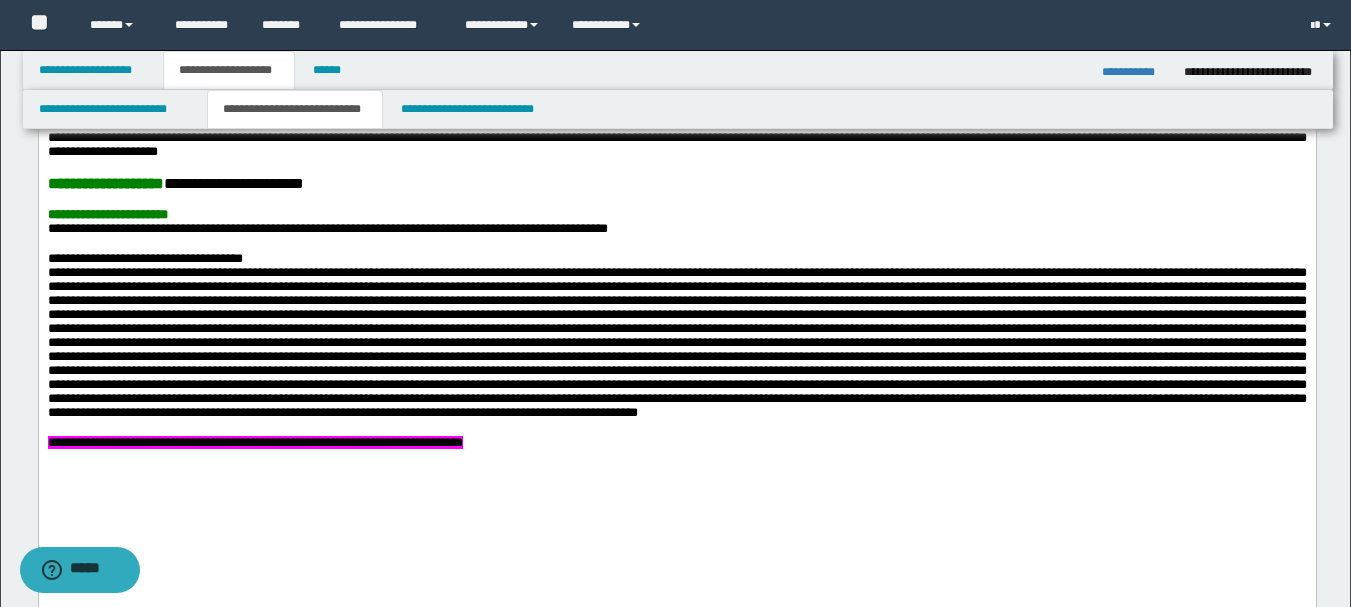 scroll, scrollTop: 1000, scrollLeft: 0, axis: vertical 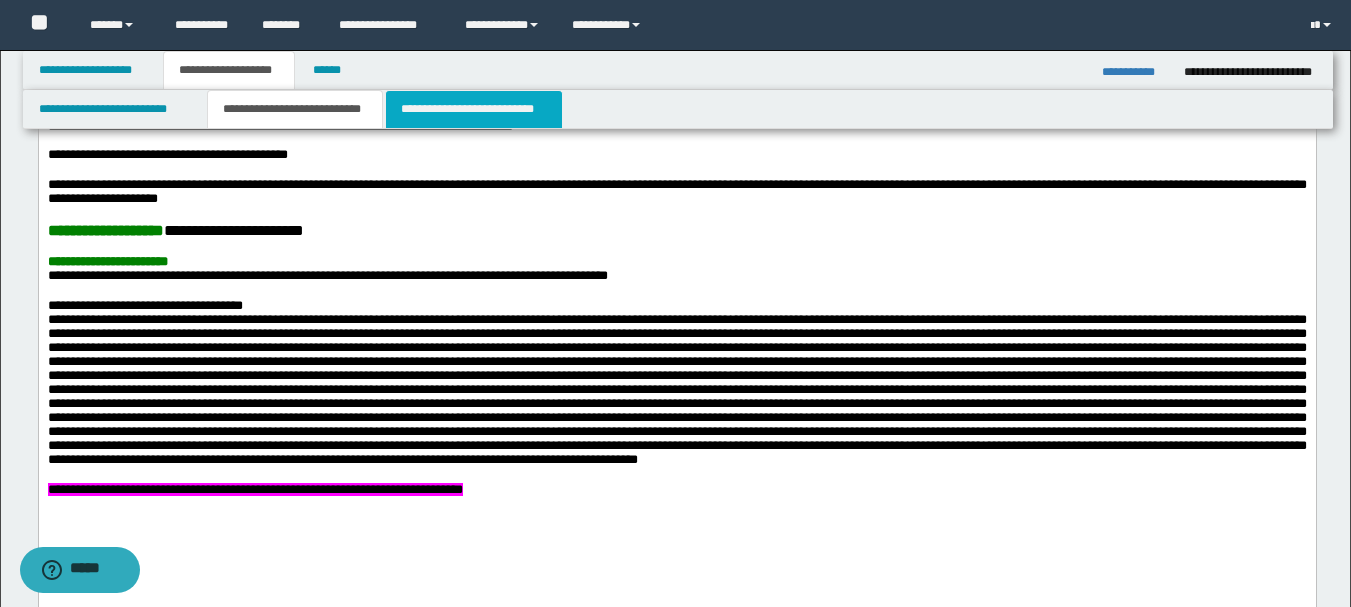 click on "**********" at bounding box center [474, 109] 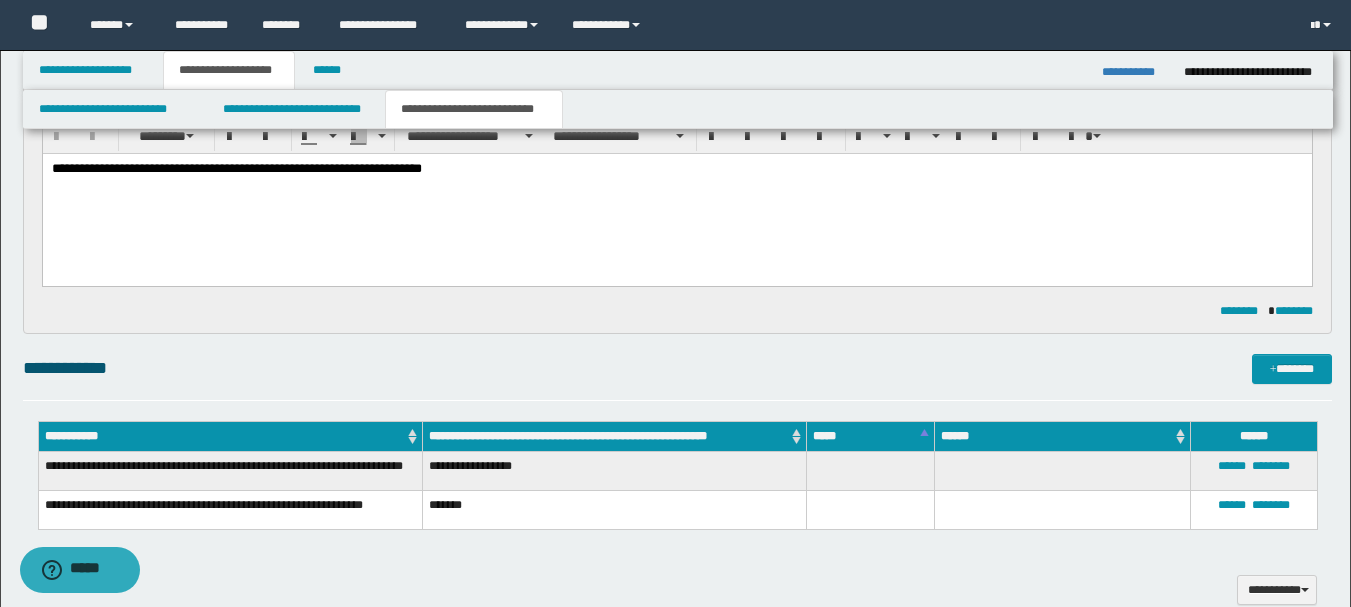scroll, scrollTop: 200, scrollLeft: 0, axis: vertical 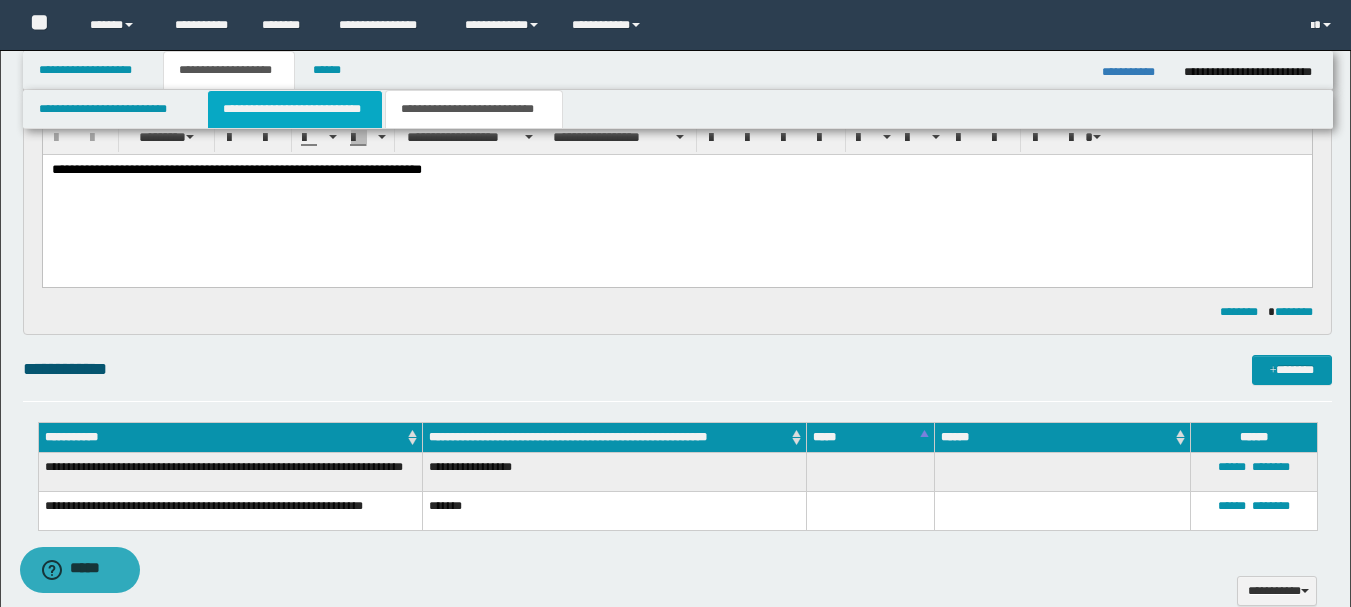 click on "**********" at bounding box center (295, 109) 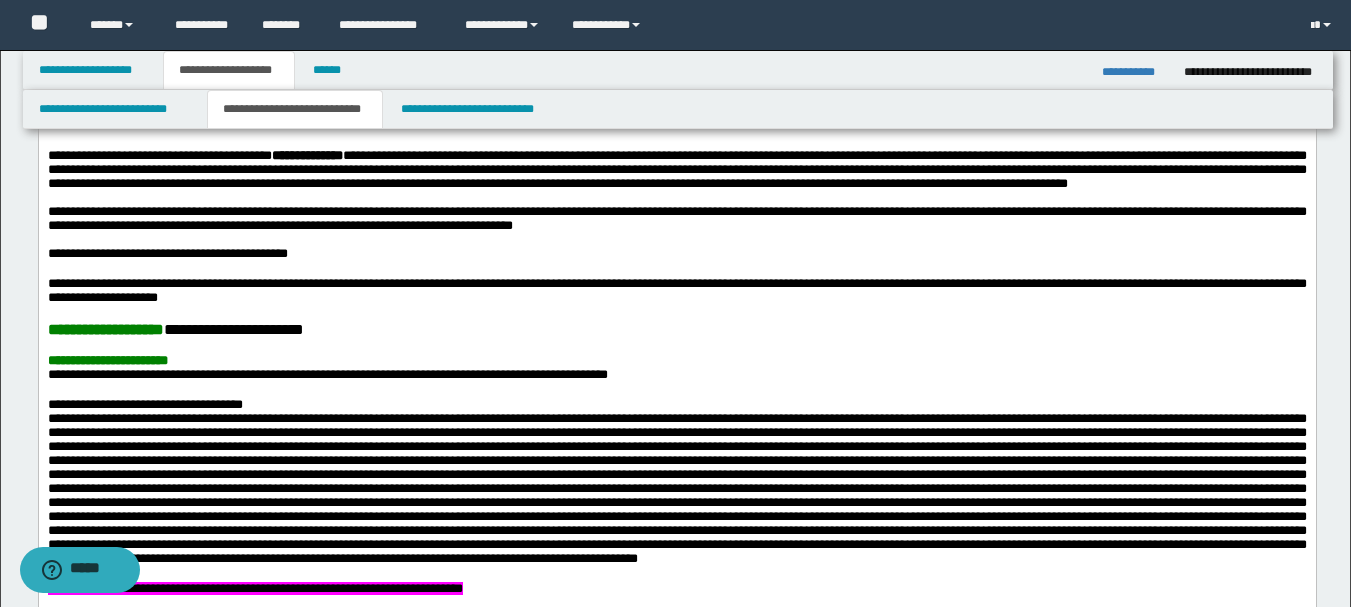 scroll, scrollTop: 900, scrollLeft: 0, axis: vertical 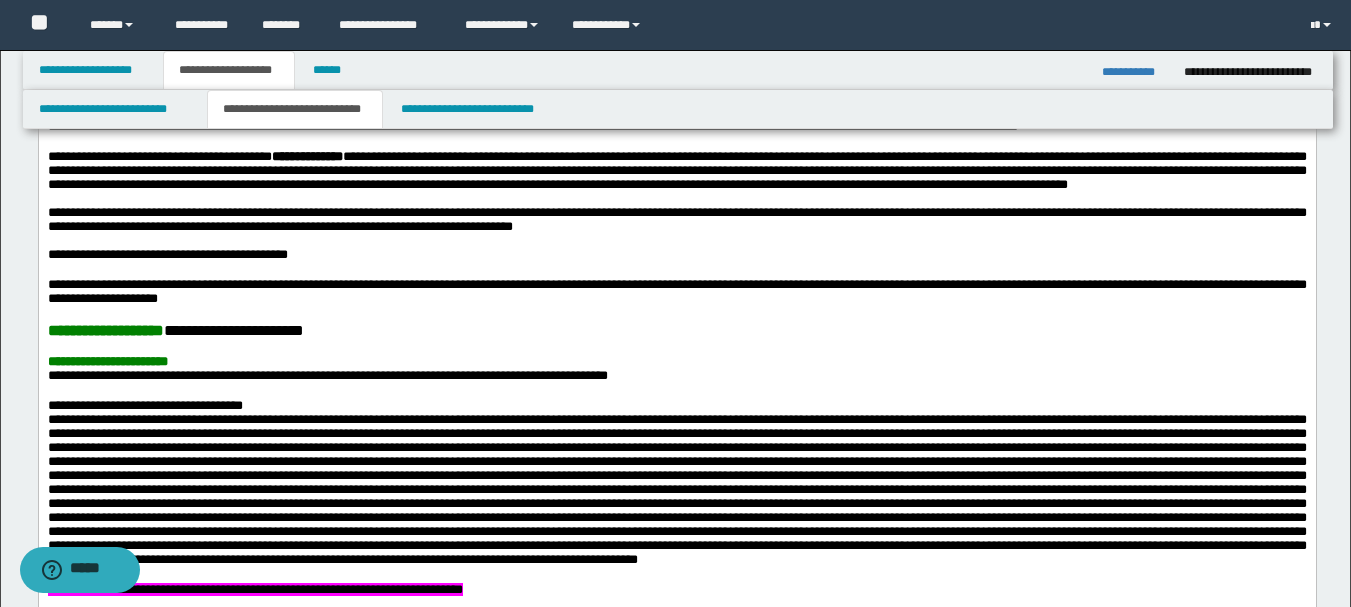 click on "**********" at bounding box center (1135, 72) 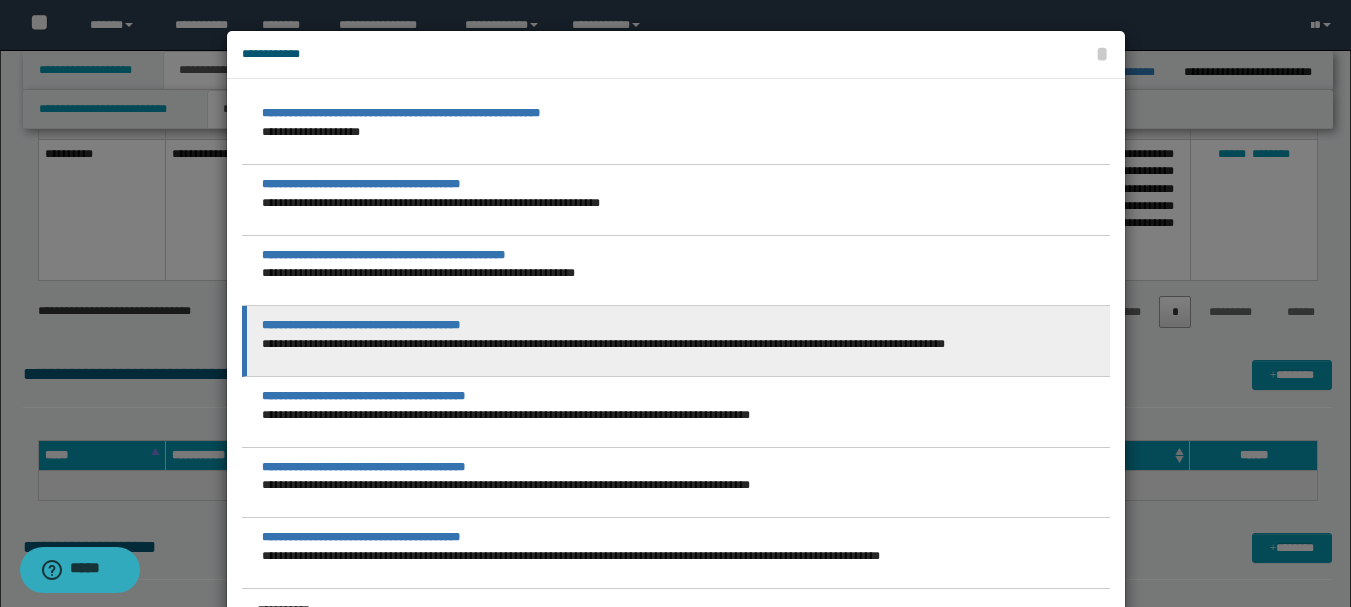 scroll, scrollTop: 1800, scrollLeft: 0, axis: vertical 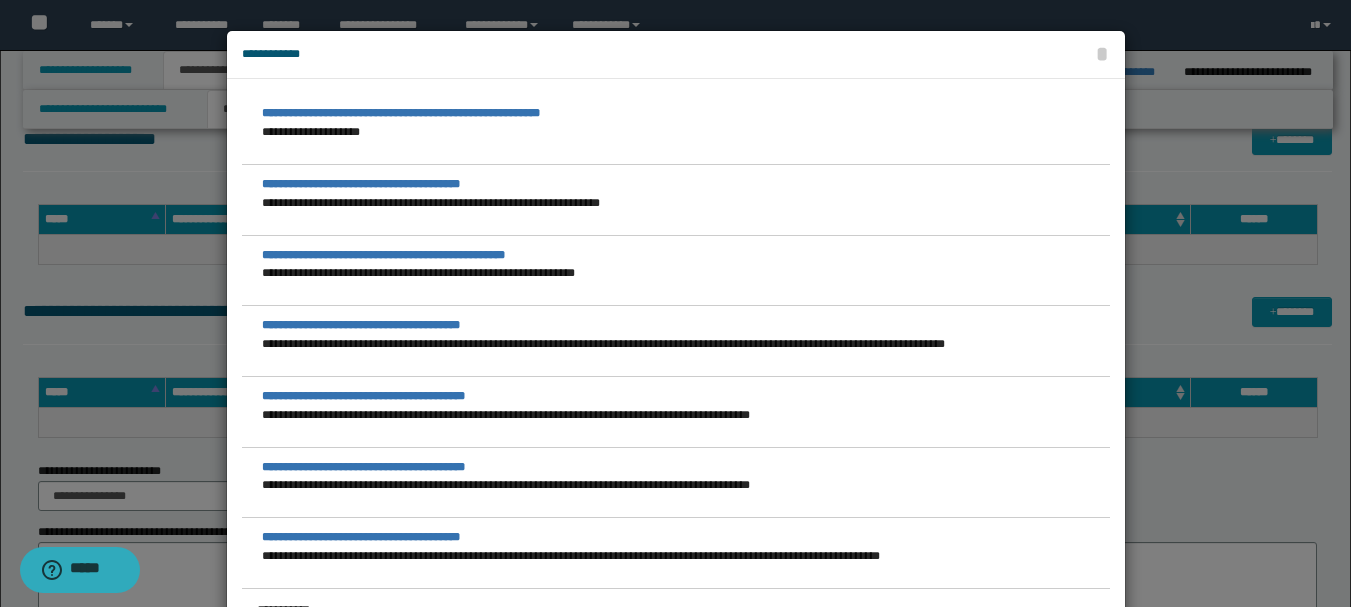 click at bounding box center [683, 303] 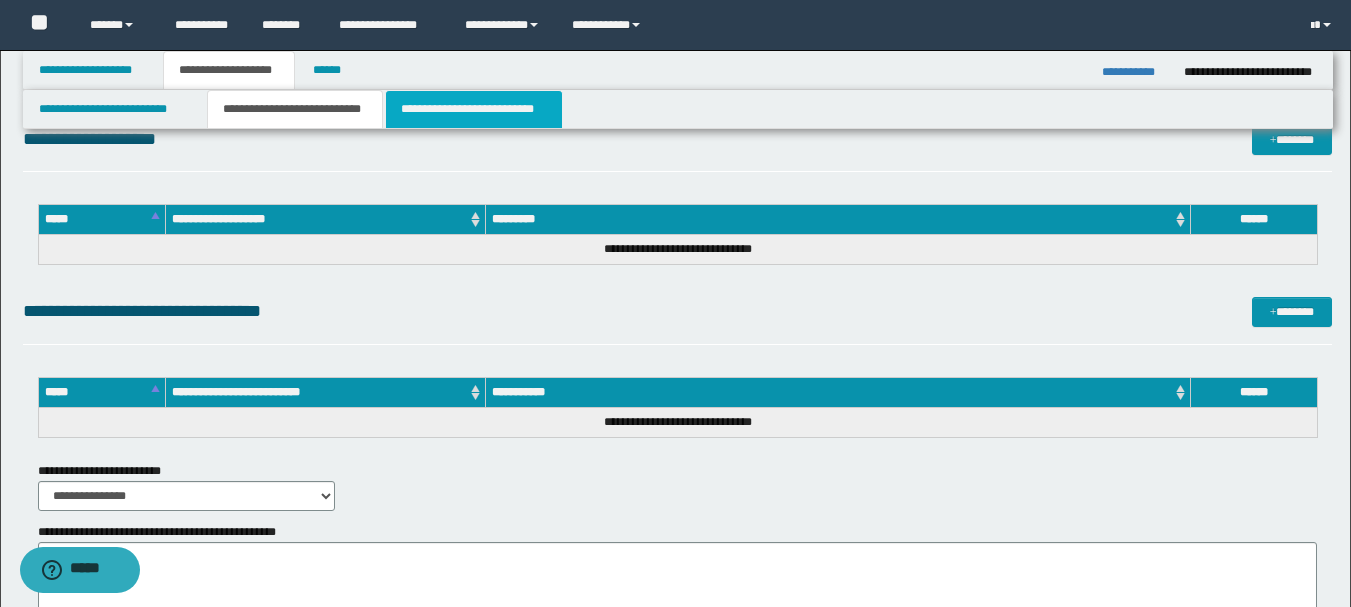click on "**********" at bounding box center (474, 109) 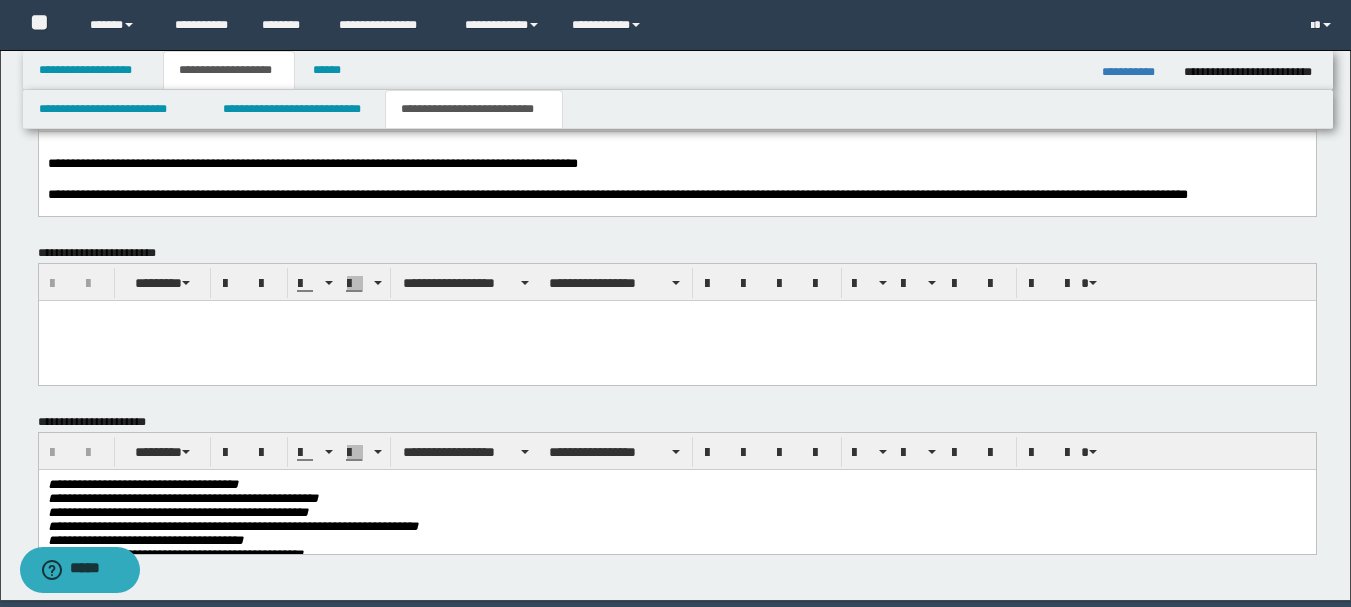 scroll, scrollTop: 549, scrollLeft: 0, axis: vertical 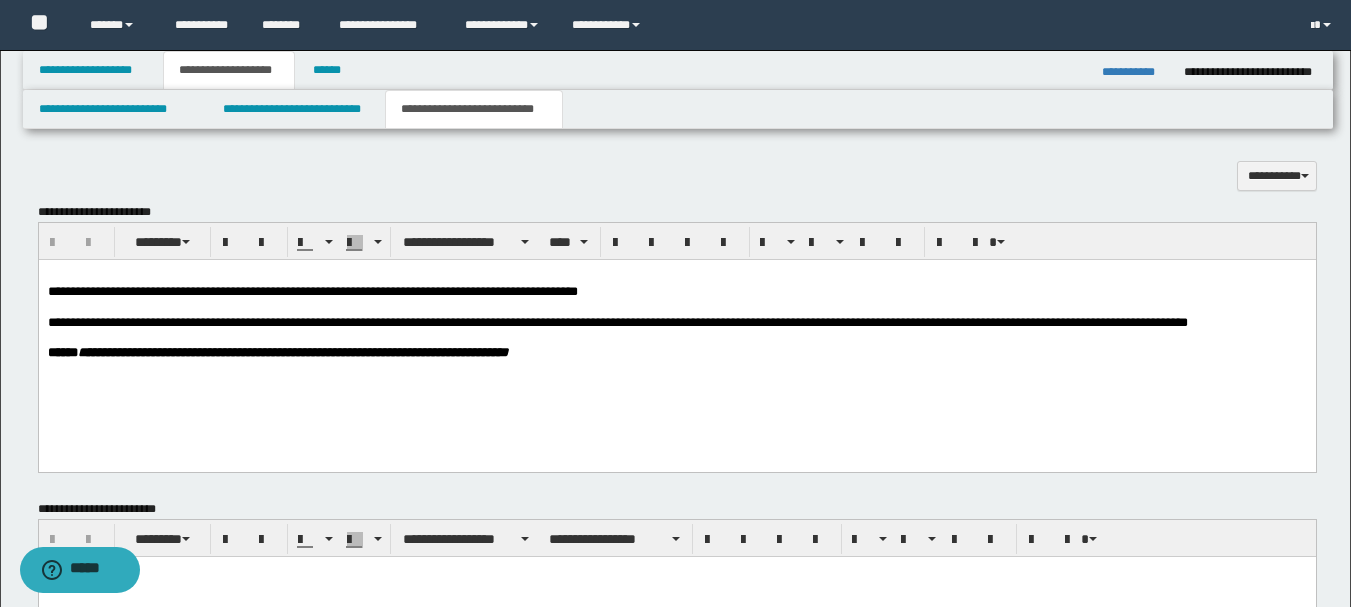 click on "**********" at bounding box center (314, 291) 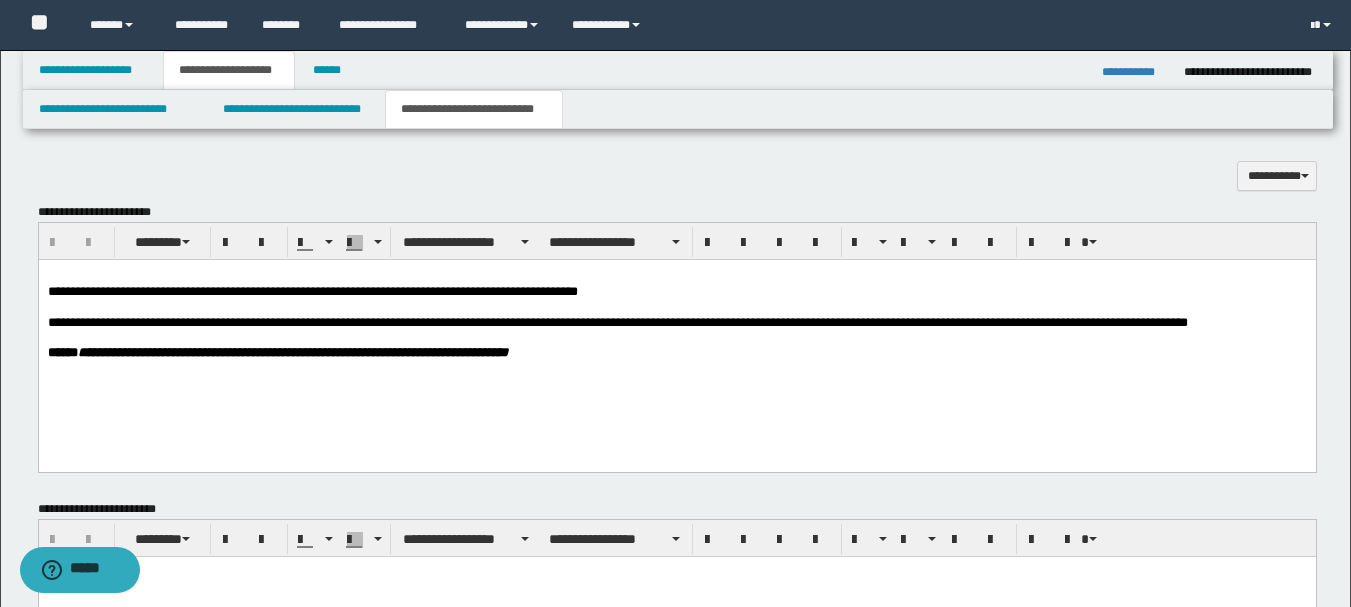 click on "**********" at bounding box center [676, 339] 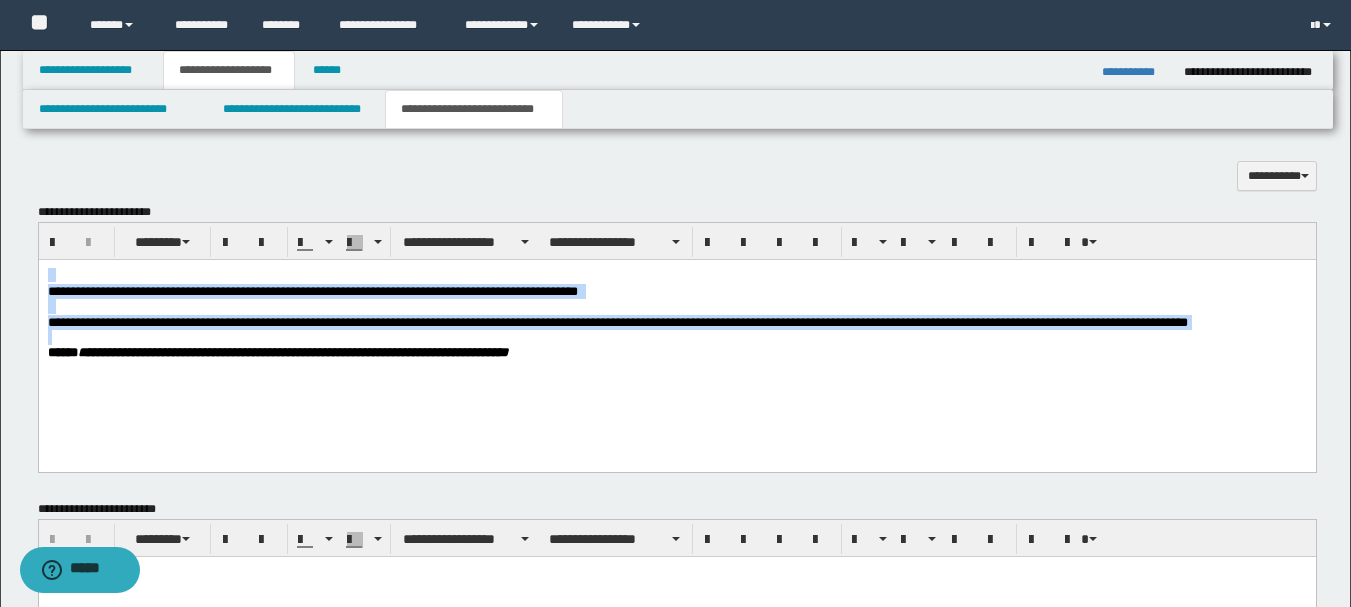 paste 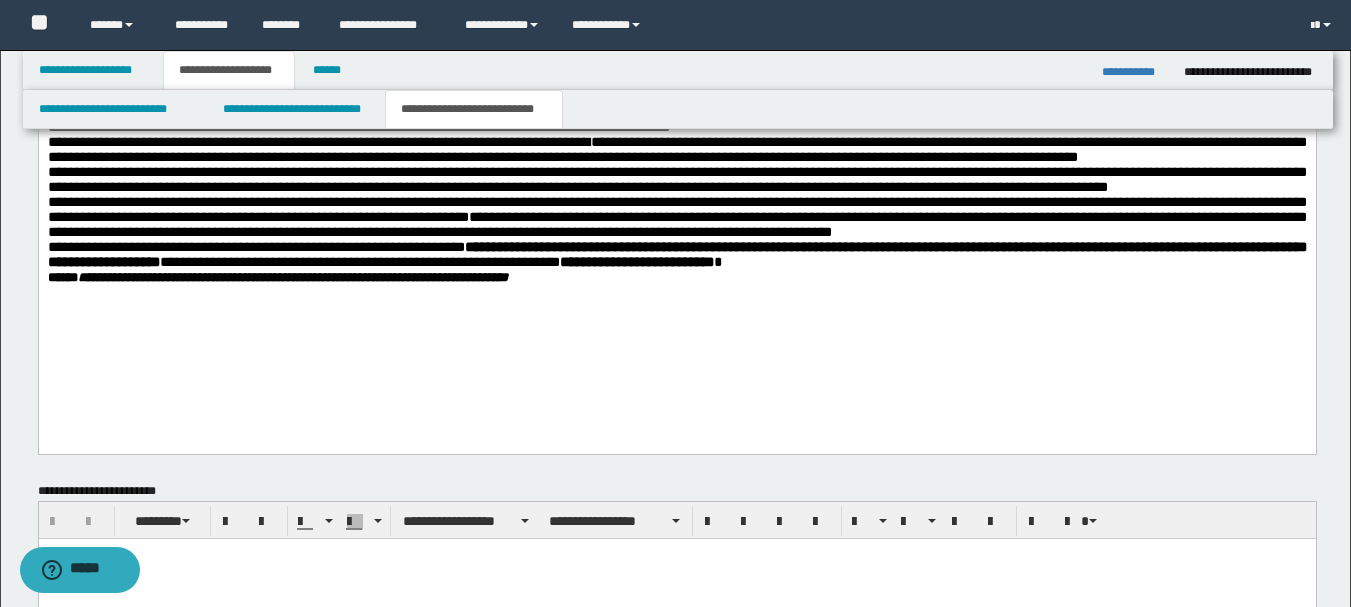 scroll, scrollTop: 1049, scrollLeft: 0, axis: vertical 